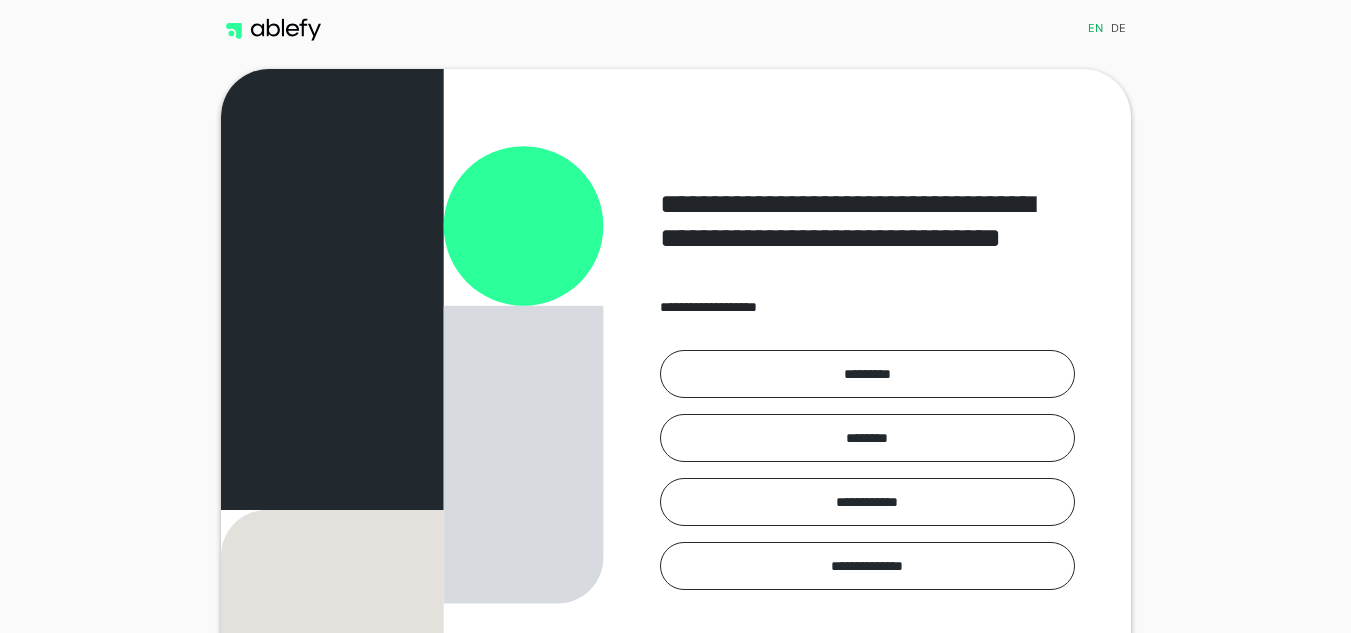 scroll, scrollTop: 0, scrollLeft: 0, axis: both 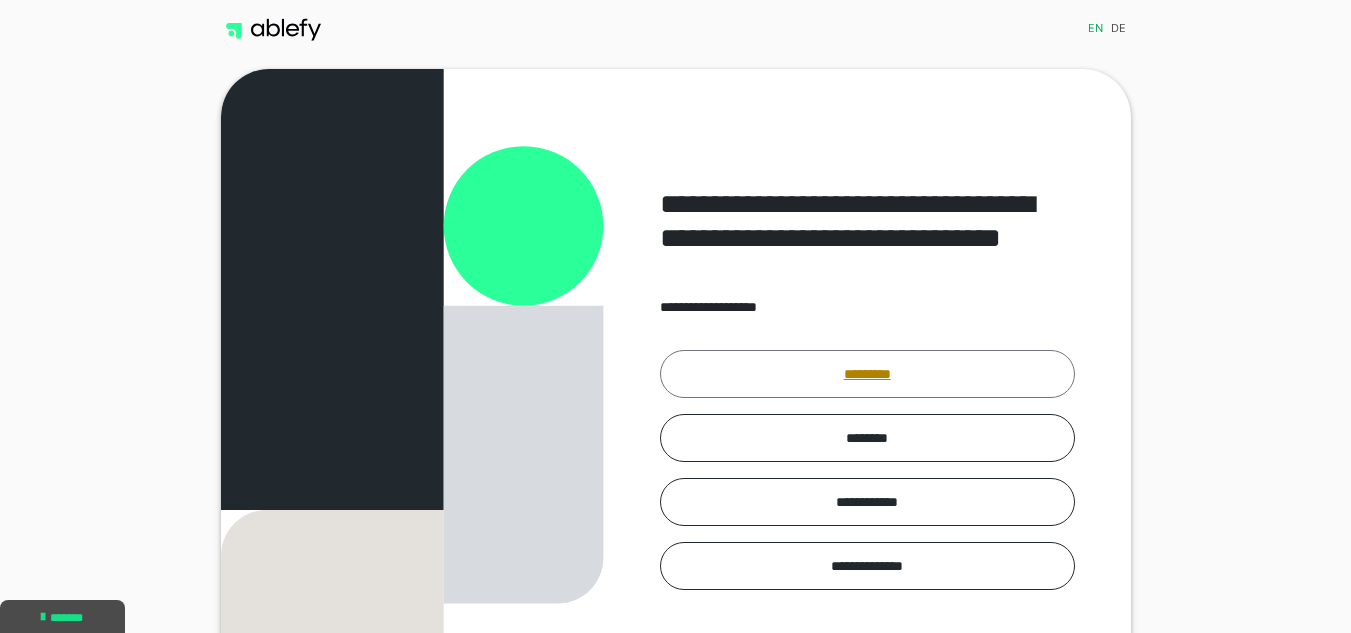 click on "*********" at bounding box center (867, 374) 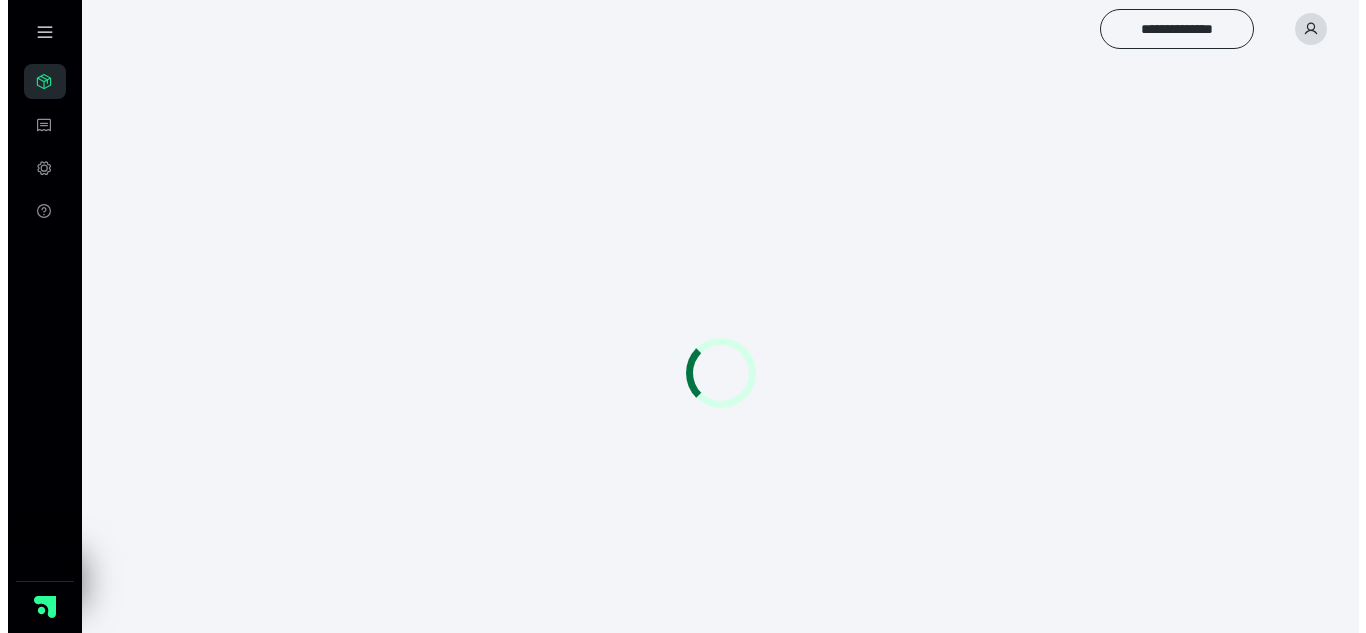 scroll, scrollTop: 0, scrollLeft: 0, axis: both 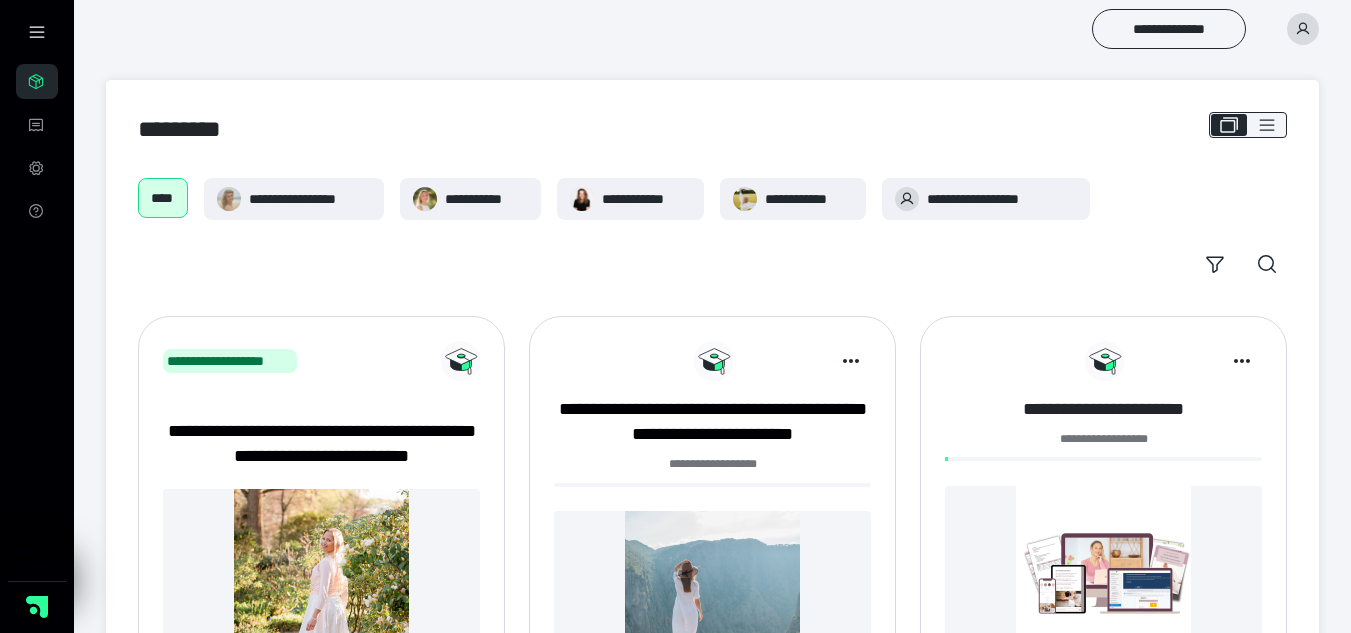 drag, startPoint x: 132, startPoint y: 10, endPoint x: 1025, endPoint y: 404, distance: 976.05585 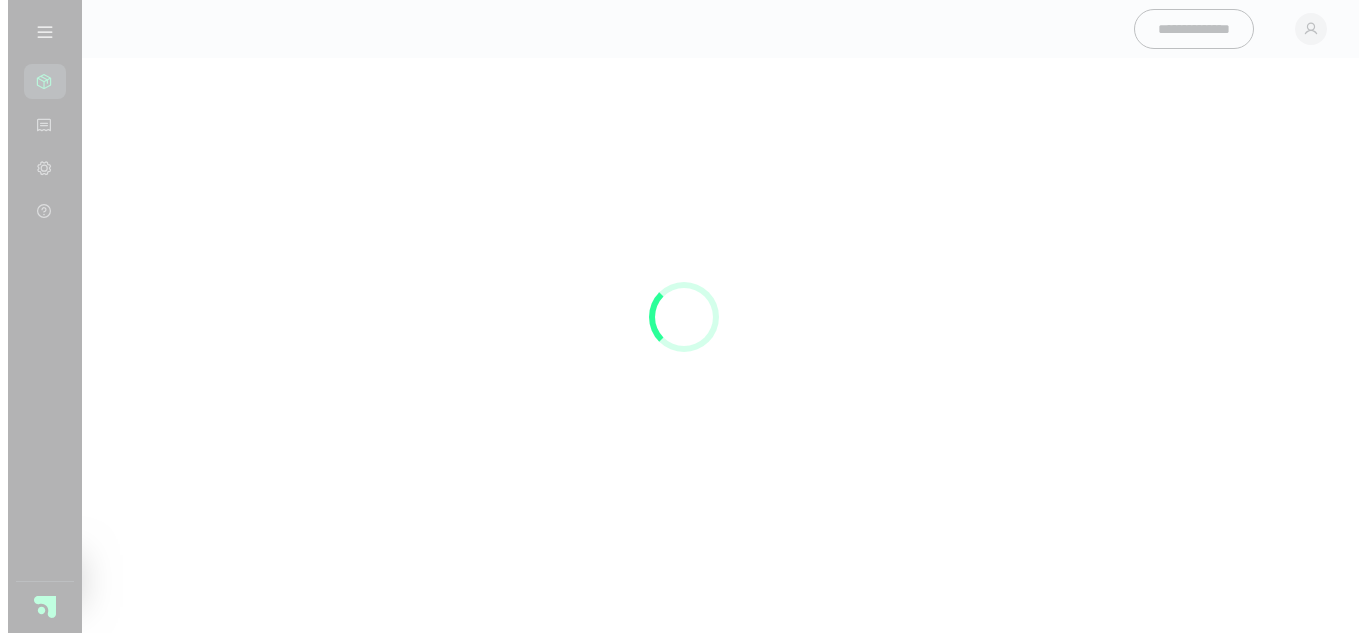 scroll, scrollTop: 0, scrollLeft: 0, axis: both 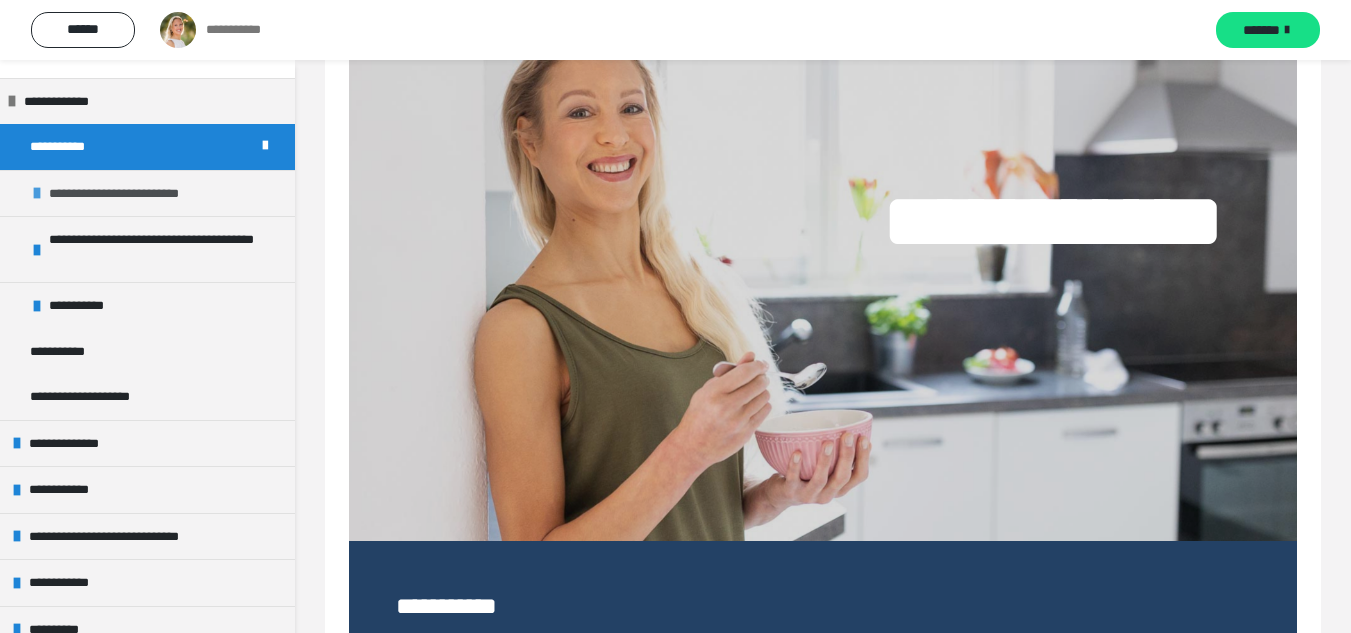 click on "**********" at bounding box center (130, 194) 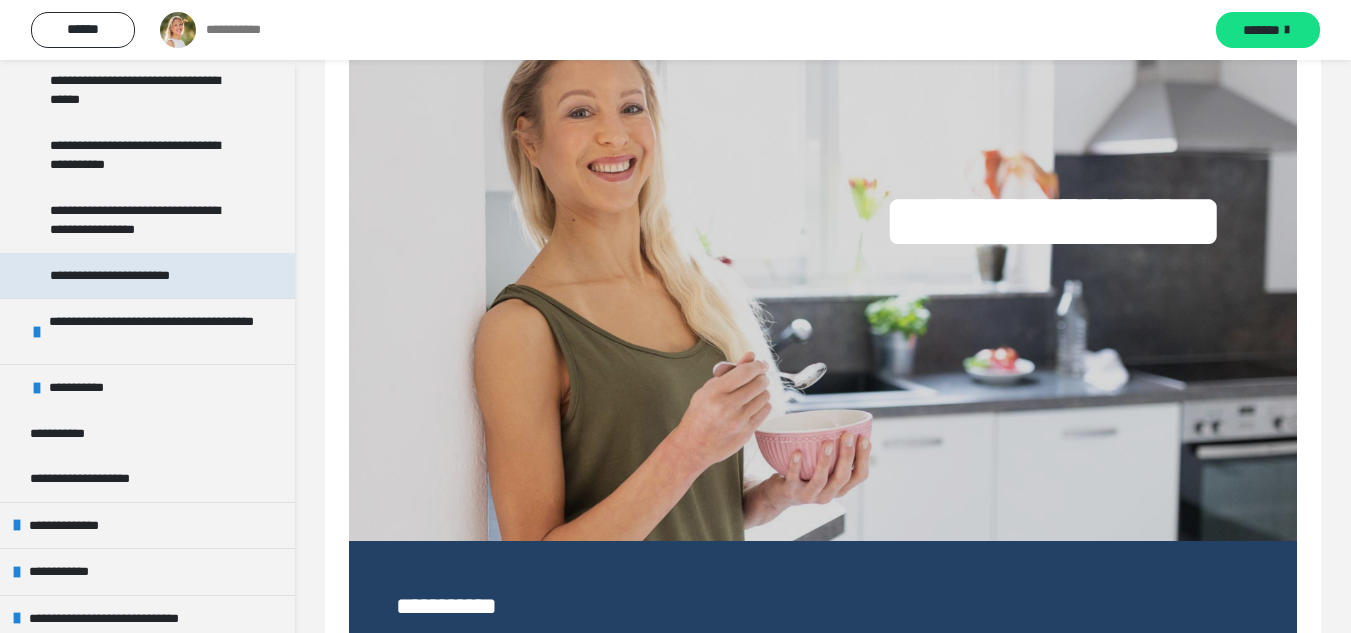 scroll, scrollTop: 600, scrollLeft: 0, axis: vertical 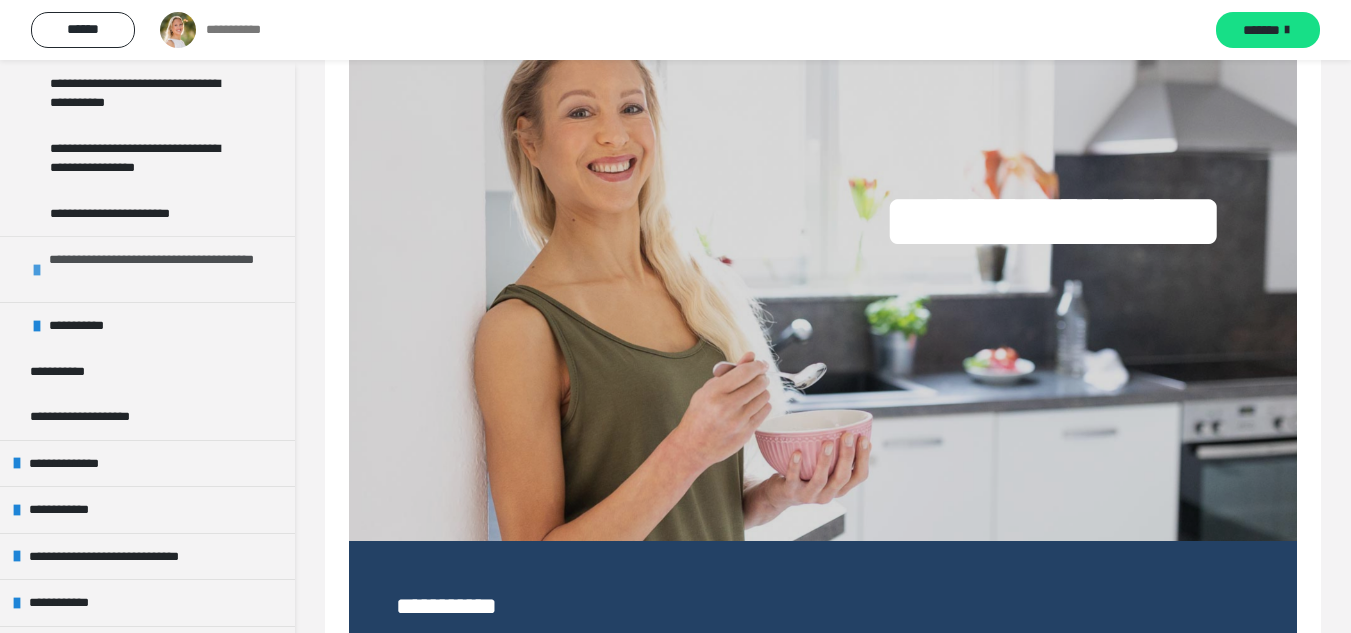 click on "**********" at bounding box center [159, 269] 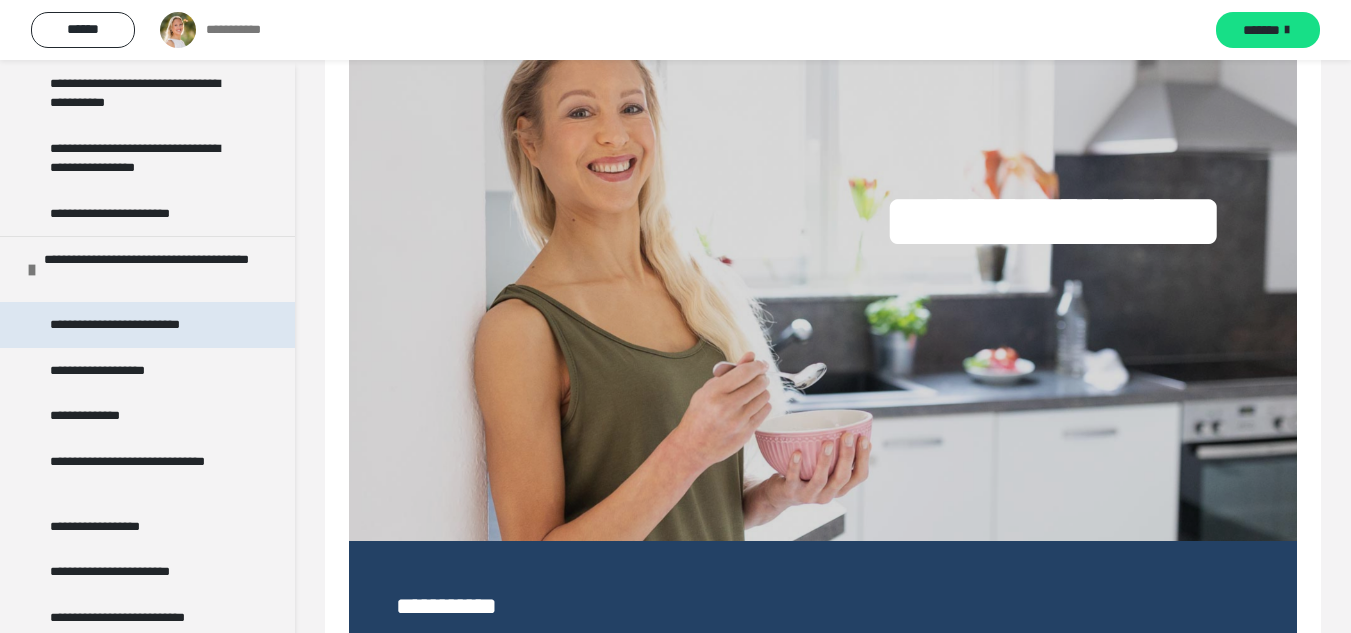 click on "**********" at bounding box center (140, 325) 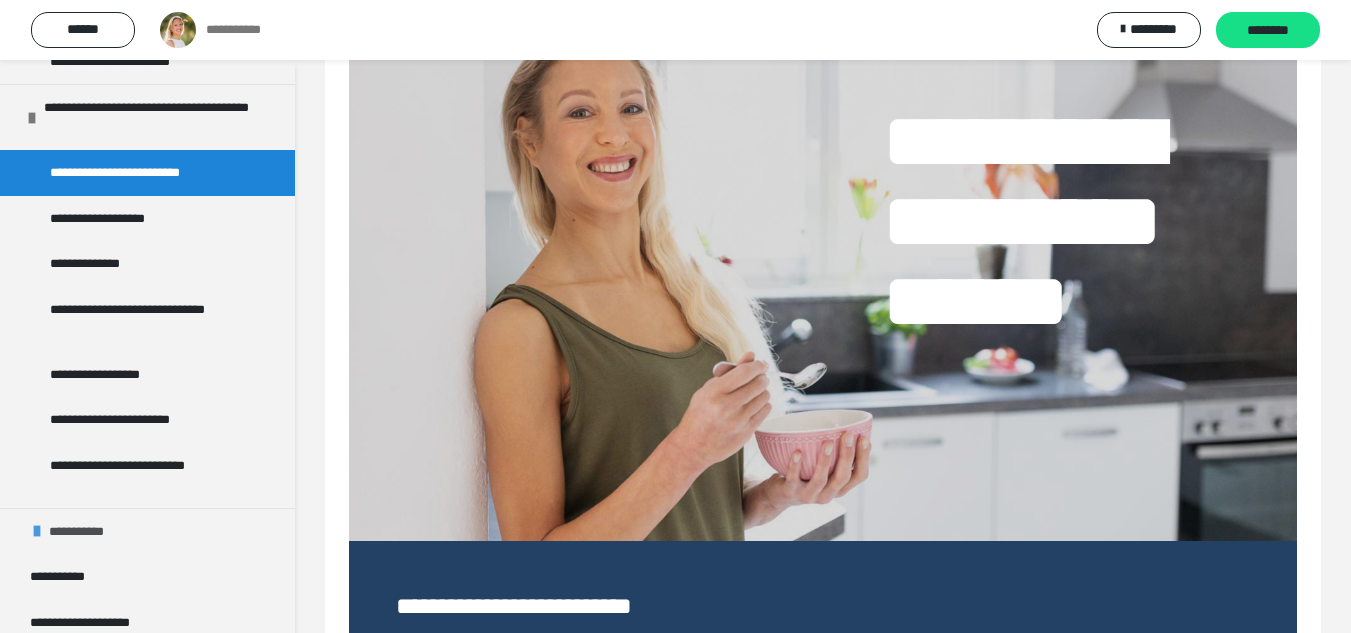 scroll, scrollTop: 800, scrollLeft: 0, axis: vertical 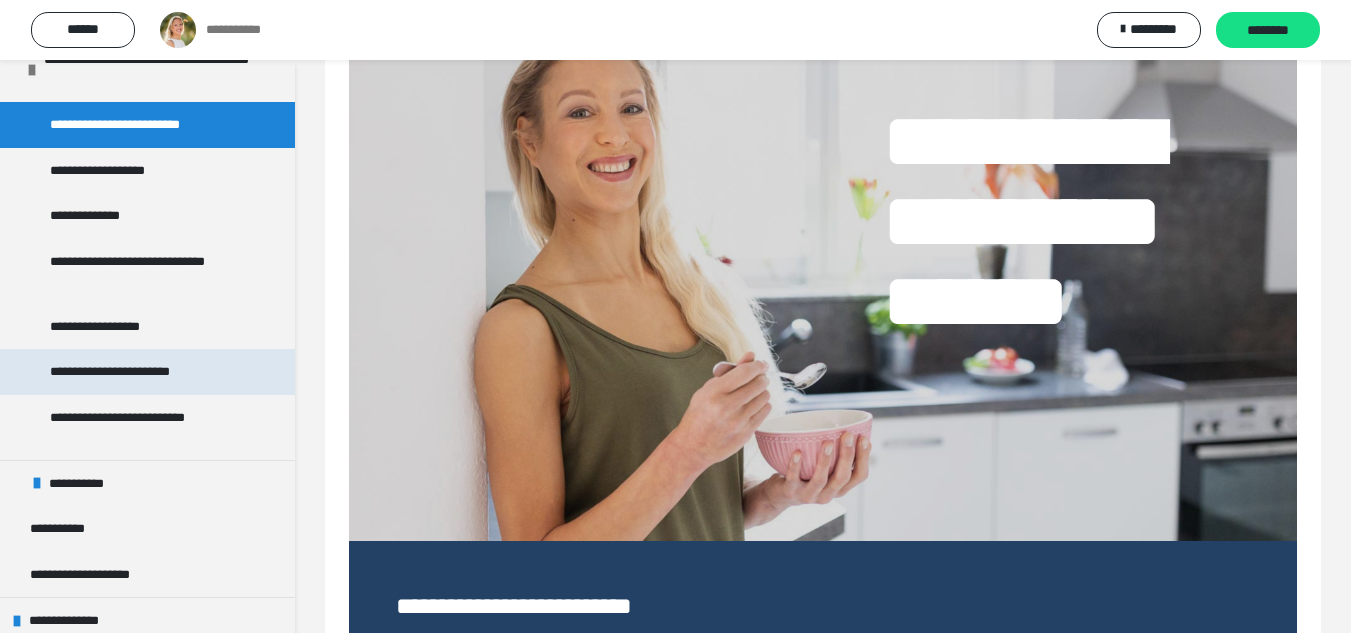 click on "**********" at bounding box center (131, 372) 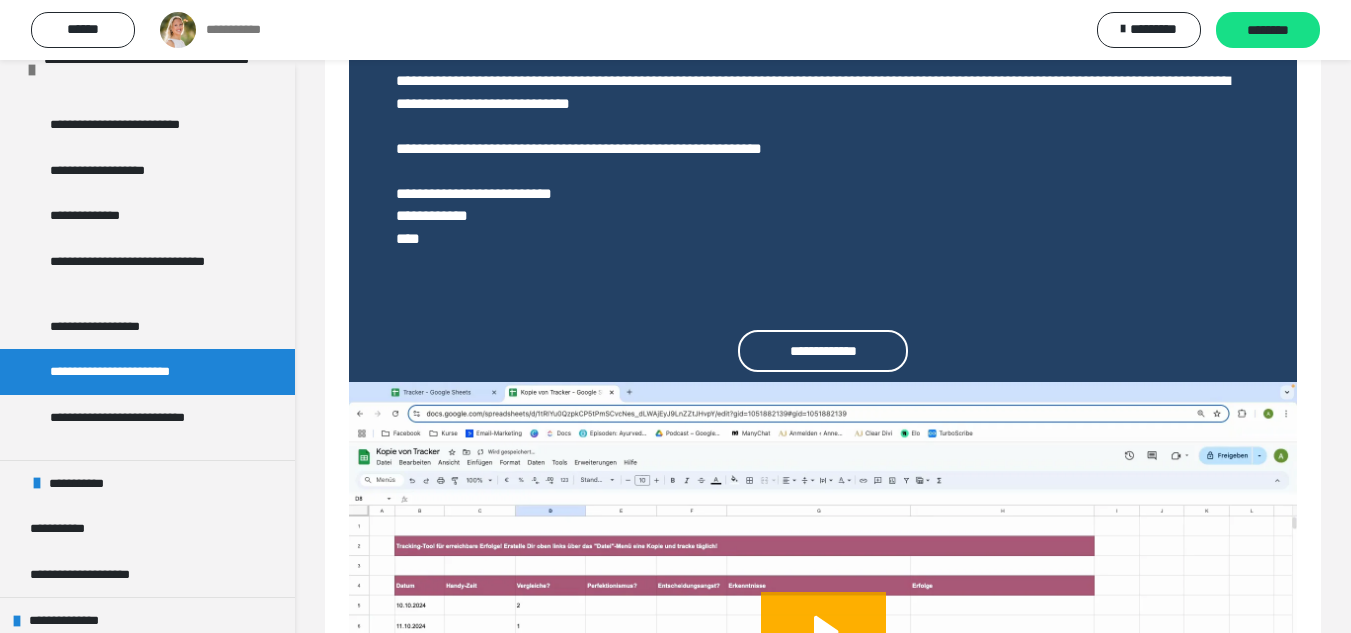 scroll, scrollTop: 1100, scrollLeft: 0, axis: vertical 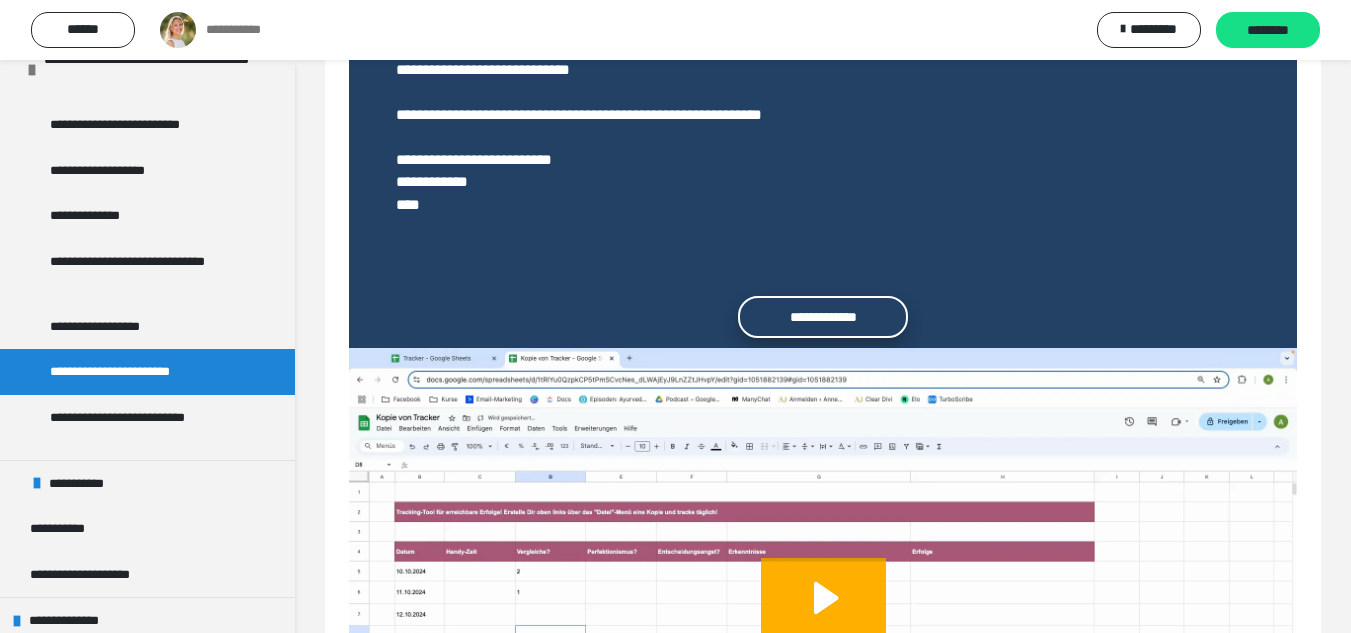 click on "**********" at bounding box center [823, 317] 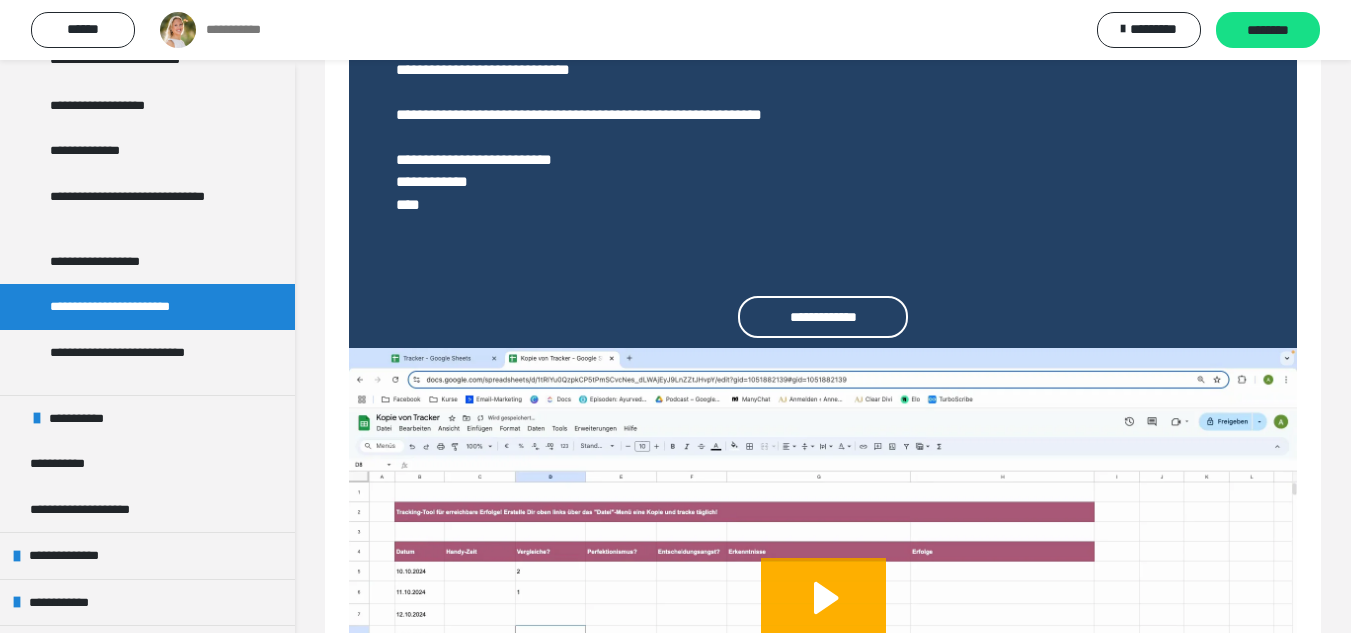 scroll, scrollTop: 900, scrollLeft: 0, axis: vertical 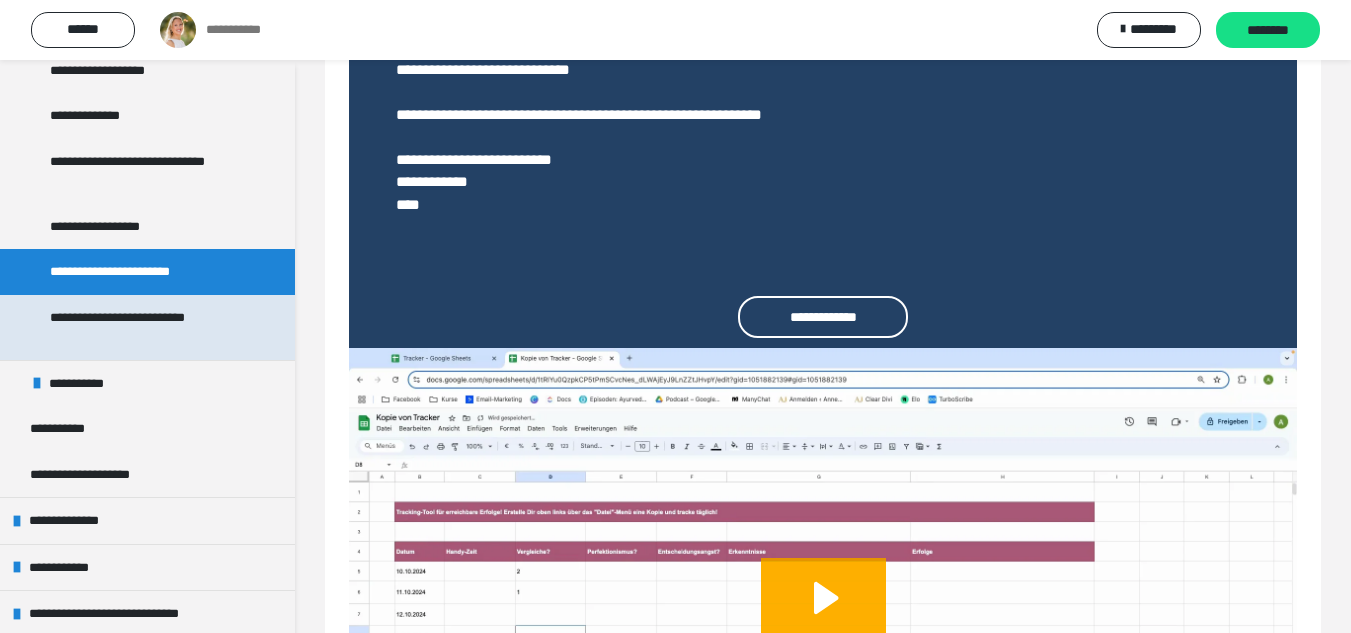 click on "**********" at bounding box center [142, 327] 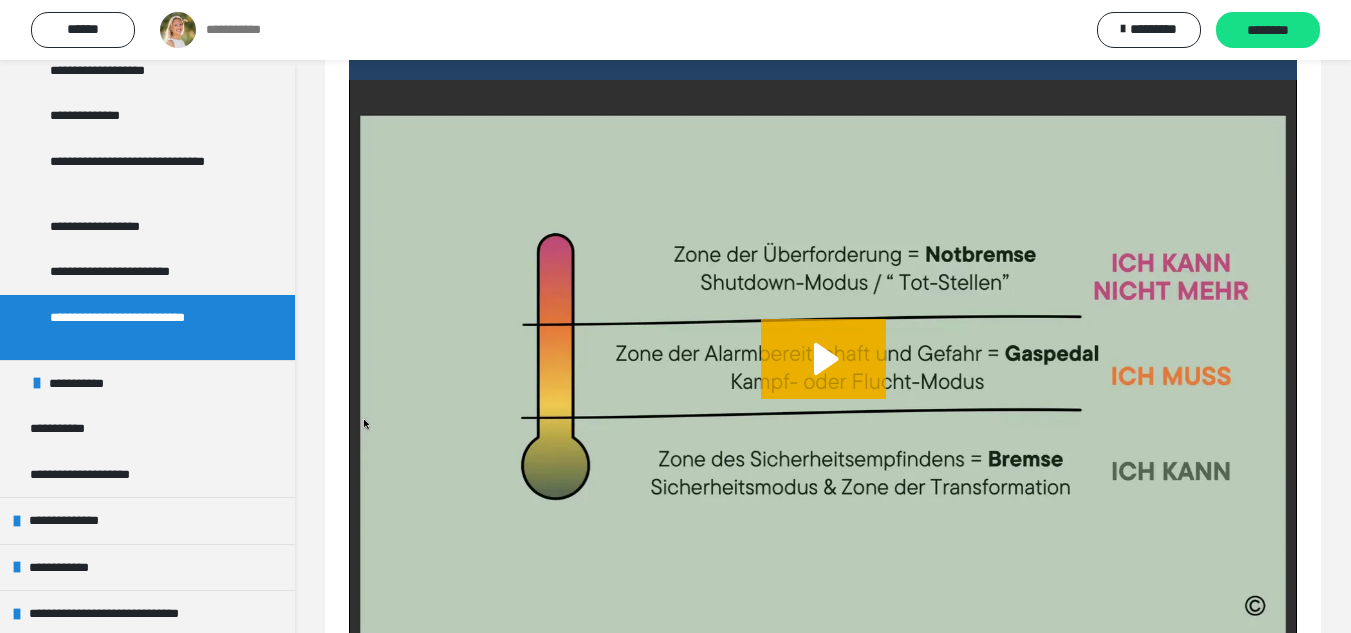 scroll, scrollTop: 1389, scrollLeft: 0, axis: vertical 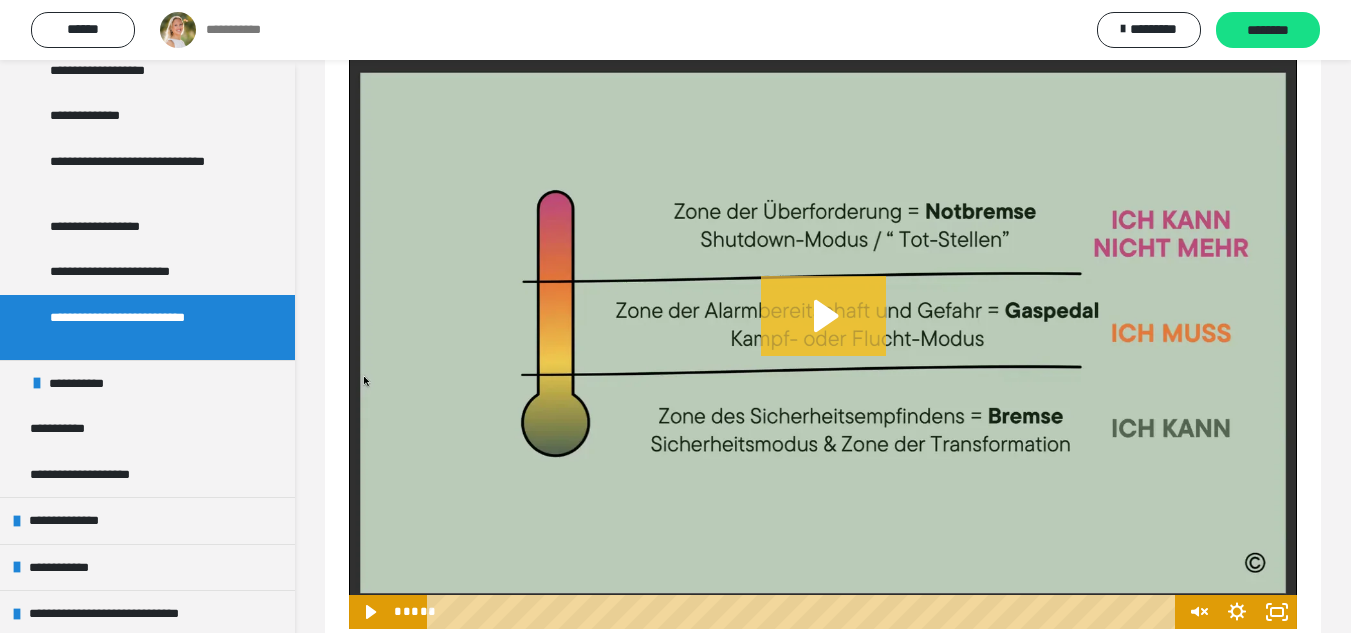 click 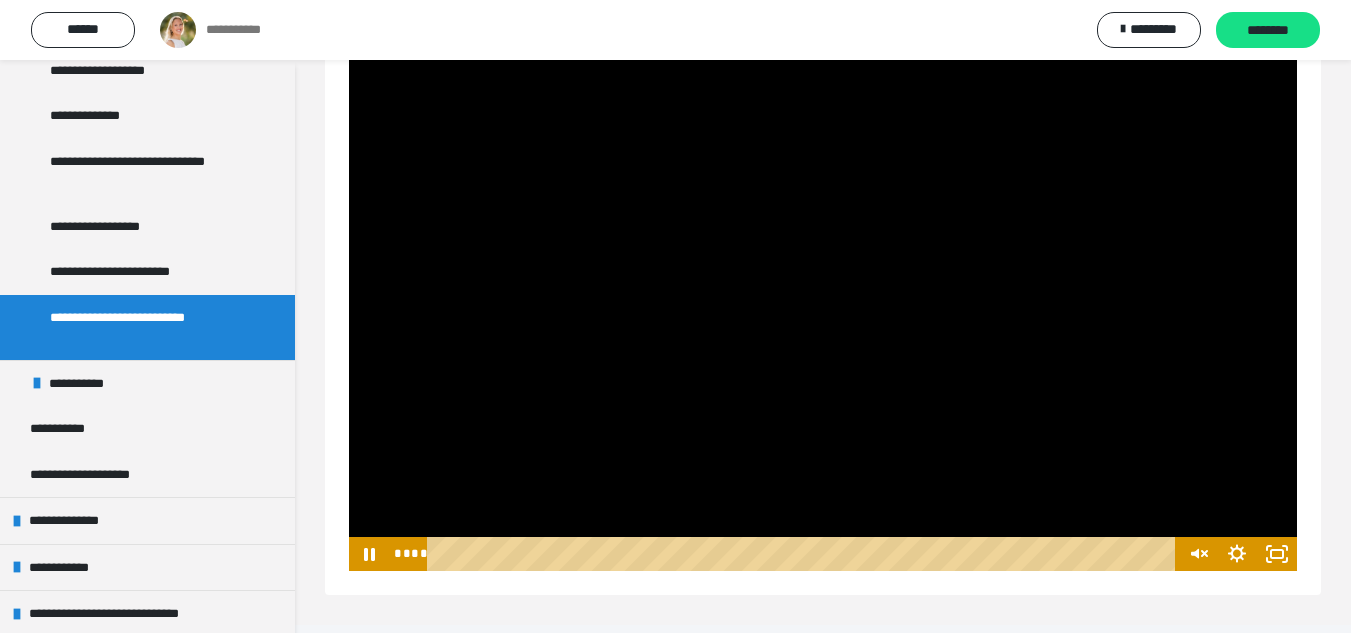 scroll, scrollTop: 1462, scrollLeft: 0, axis: vertical 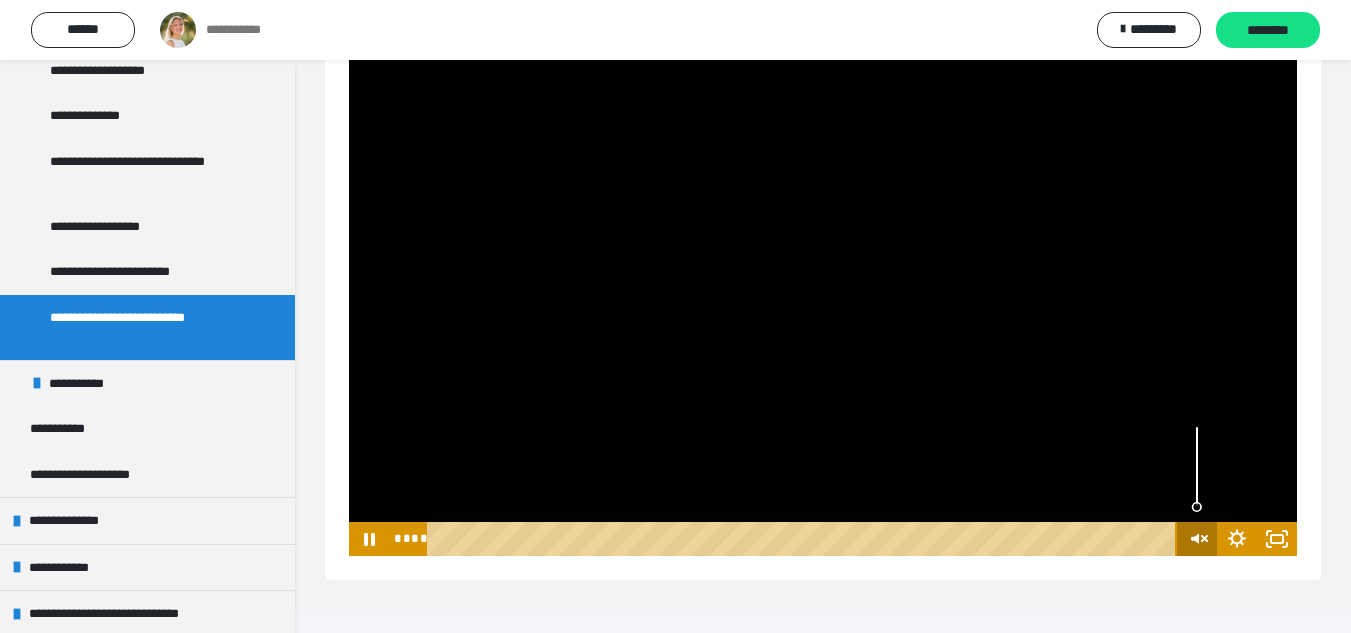 click 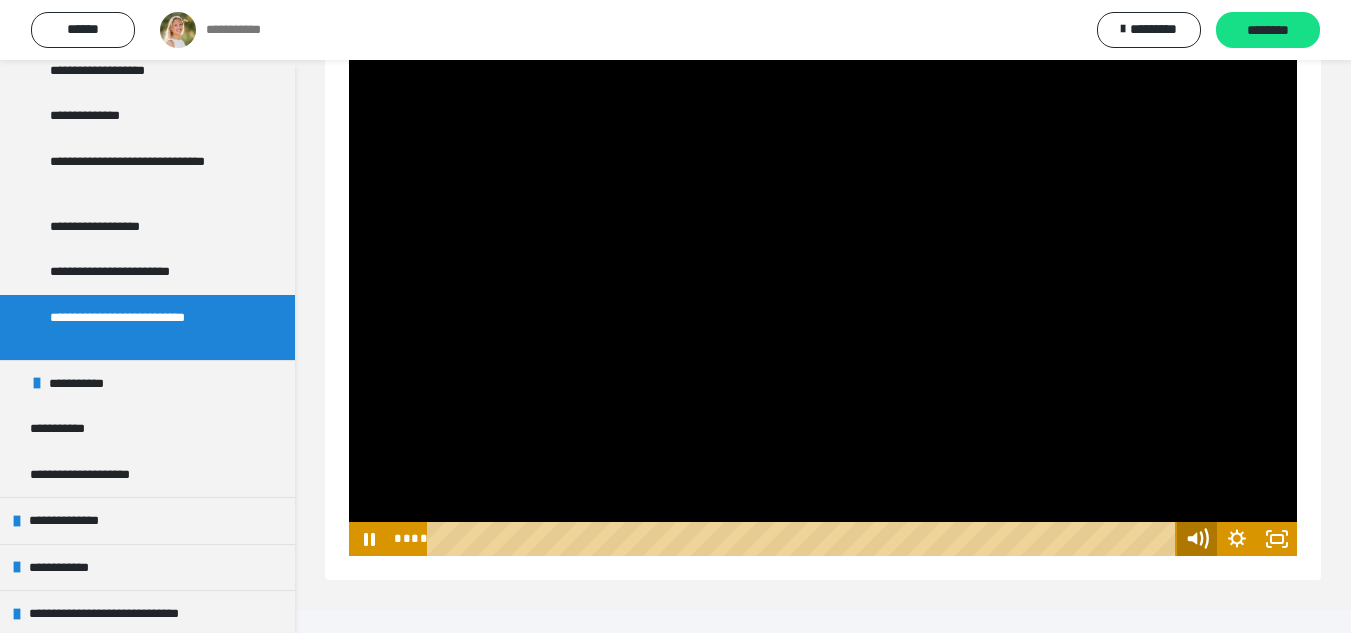 click 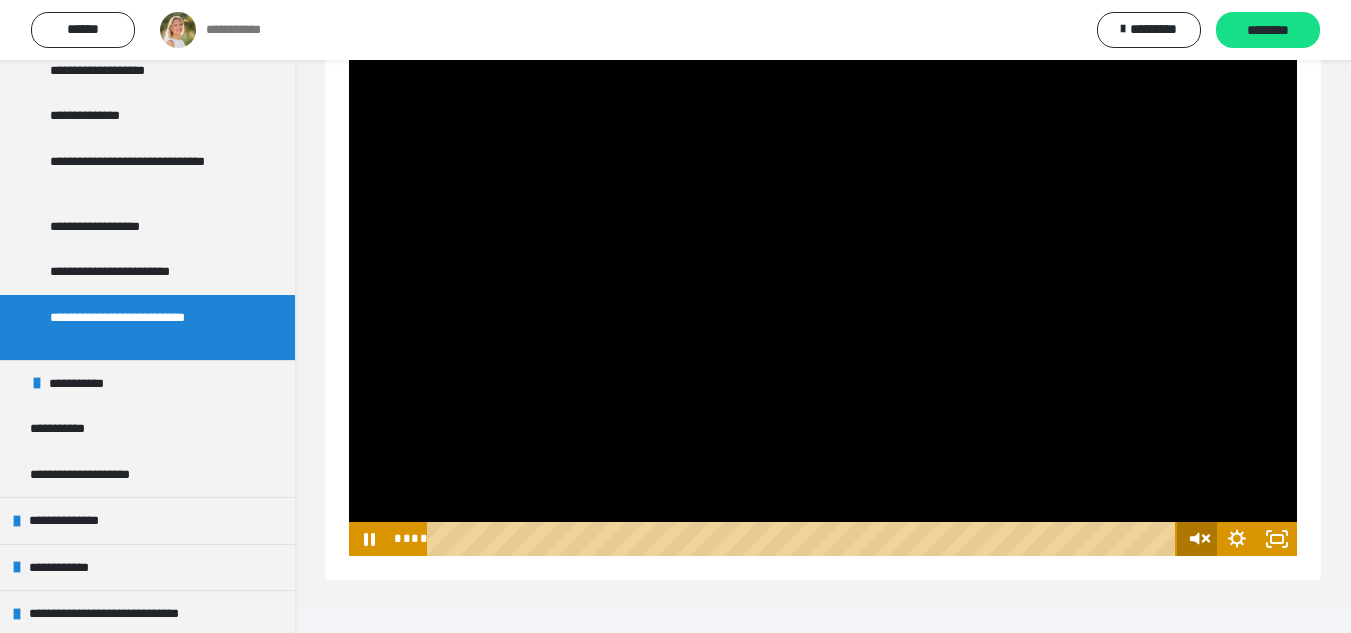 click 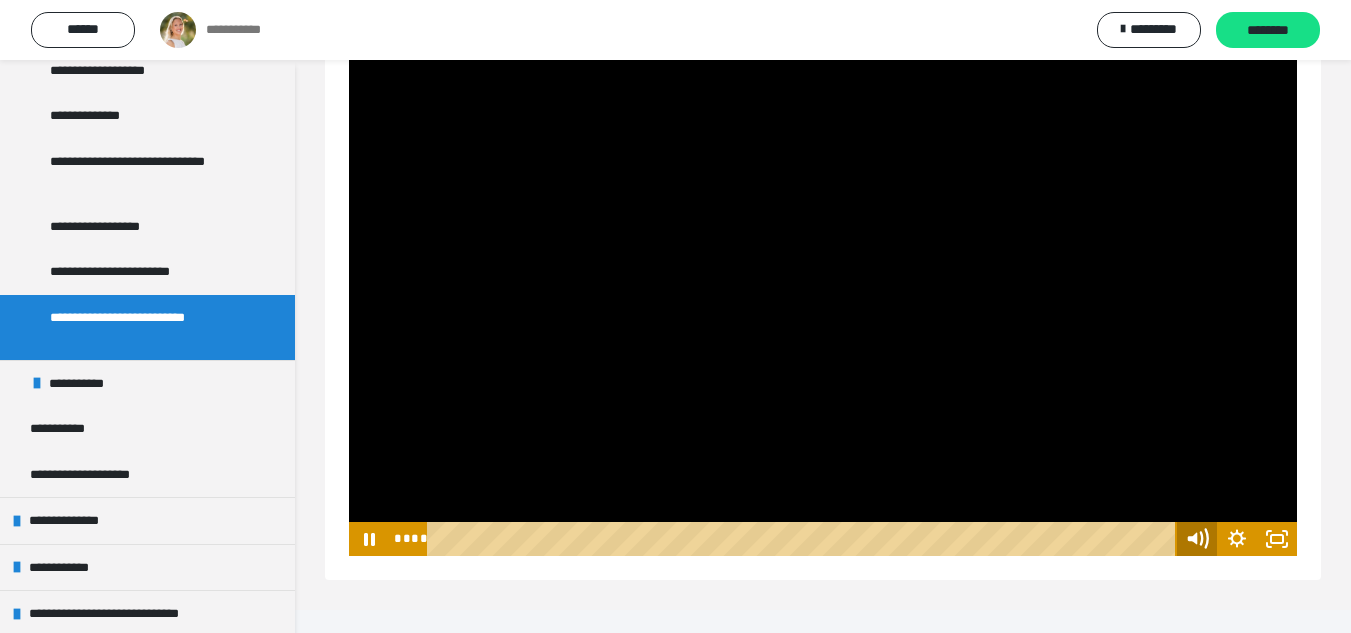 click 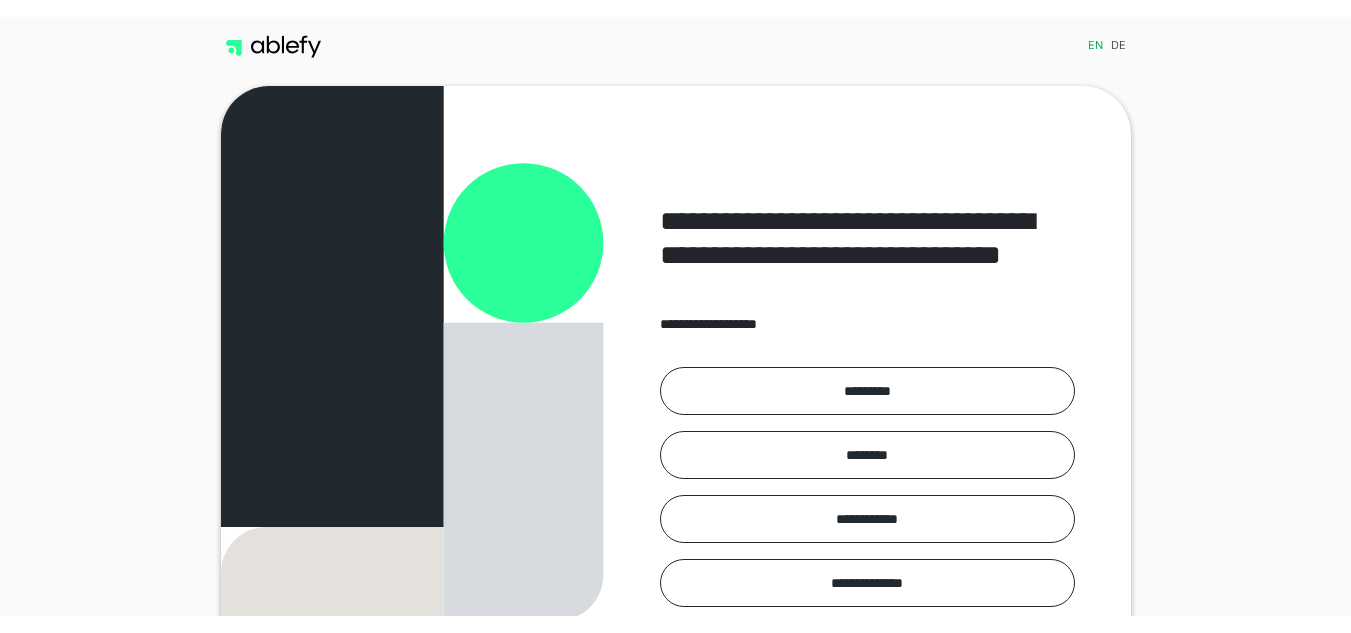 scroll, scrollTop: 0, scrollLeft: 0, axis: both 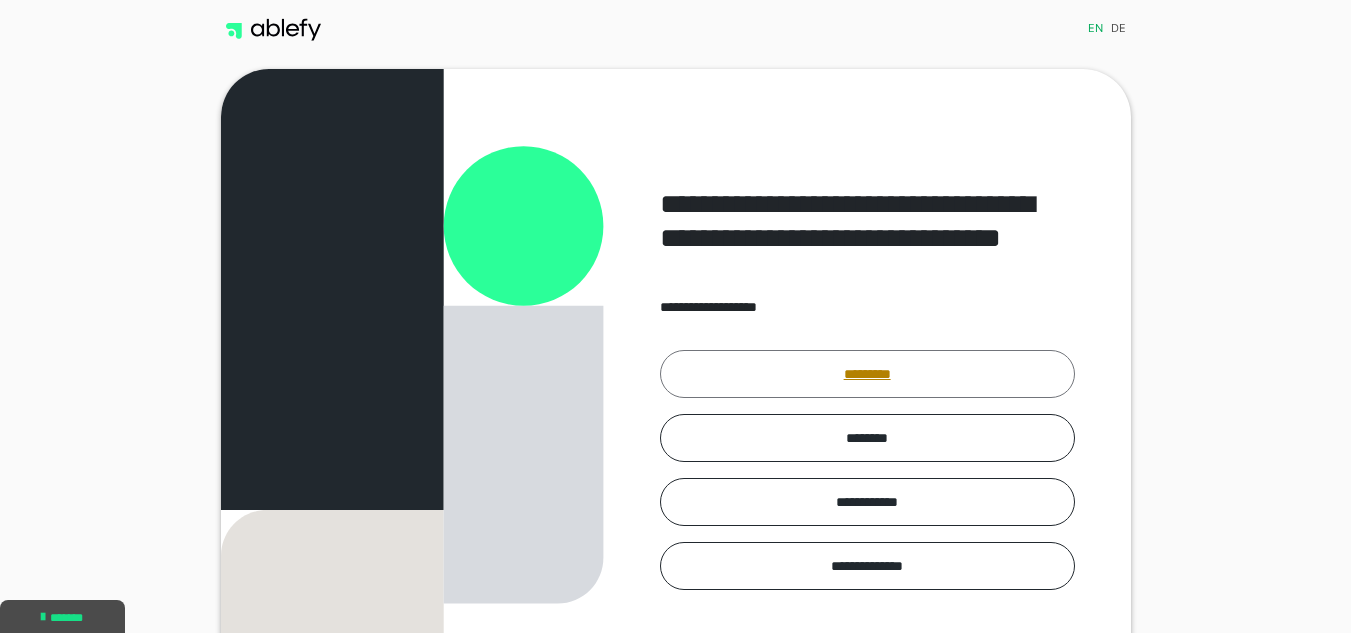 click on "*********" at bounding box center (867, 374) 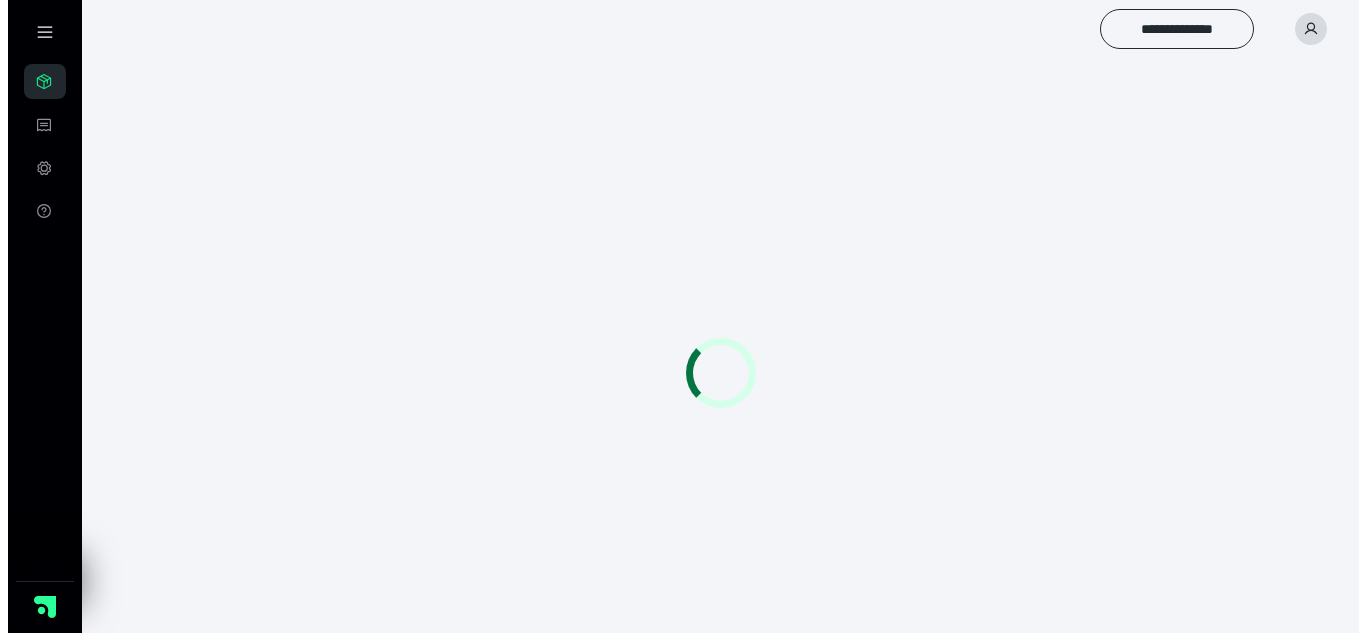 scroll, scrollTop: 0, scrollLeft: 0, axis: both 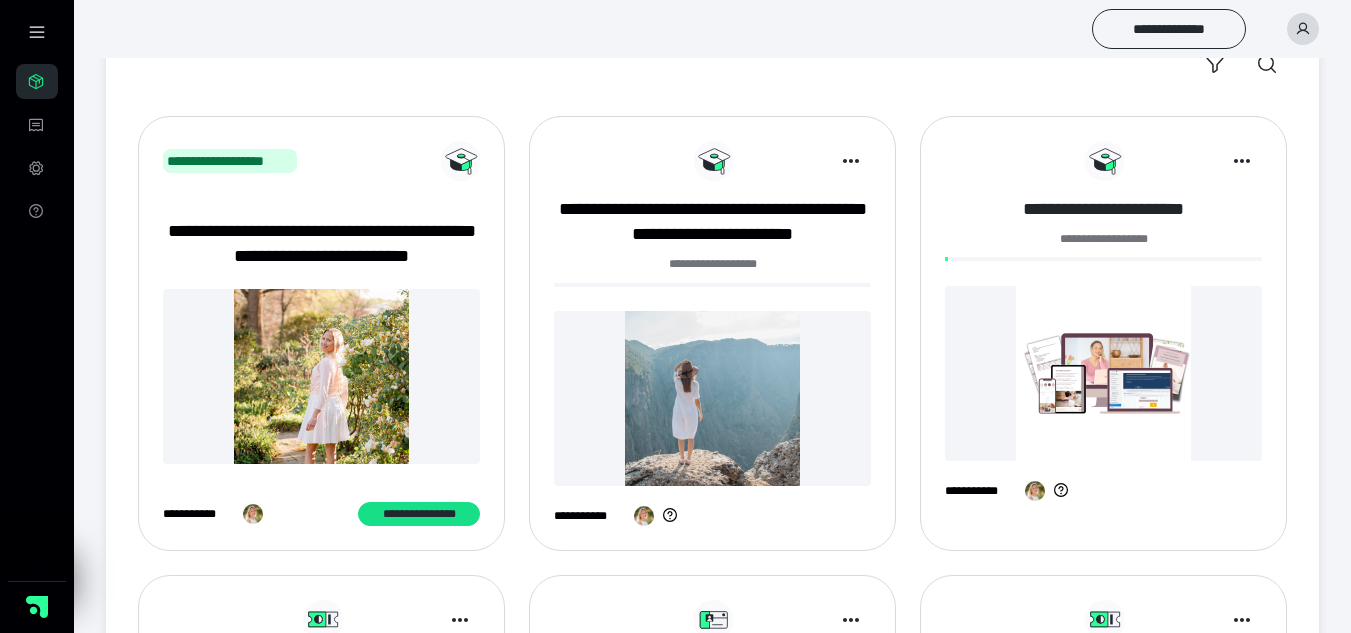 click on "**********" at bounding box center [1103, 209] 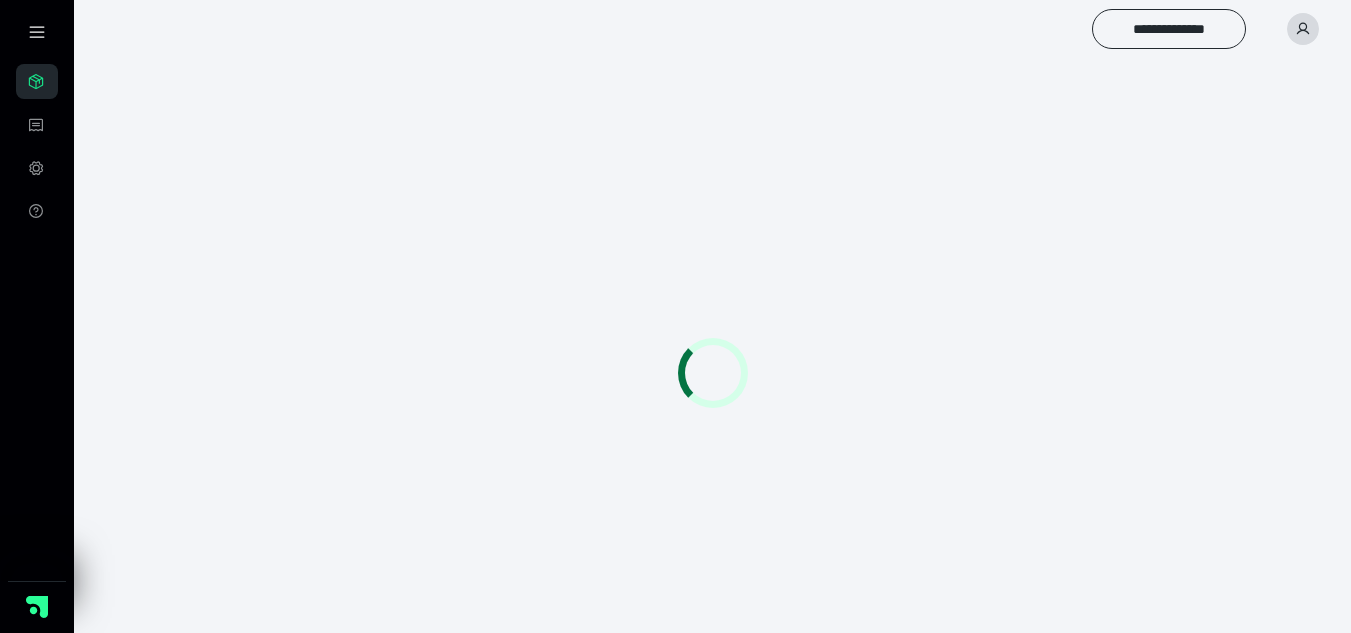 scroll, scrollTop: 0, scrollLeft: 0, axis: both 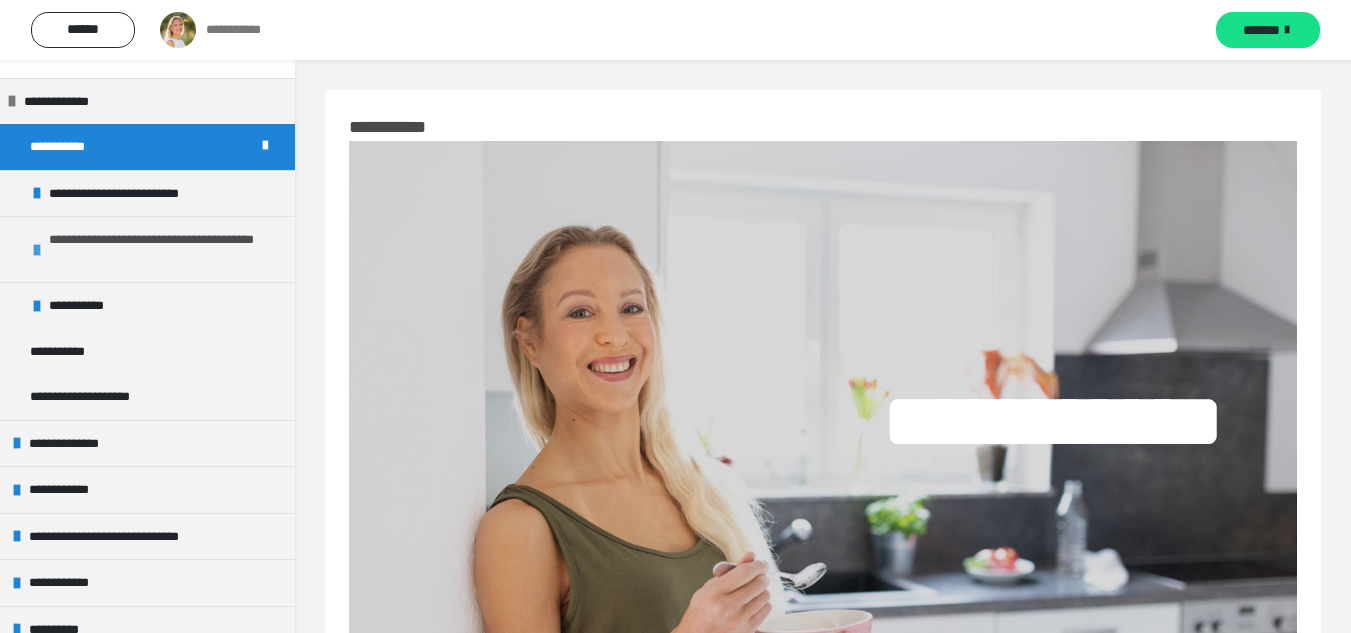 click on "**********" at bounding box center (159, 249) 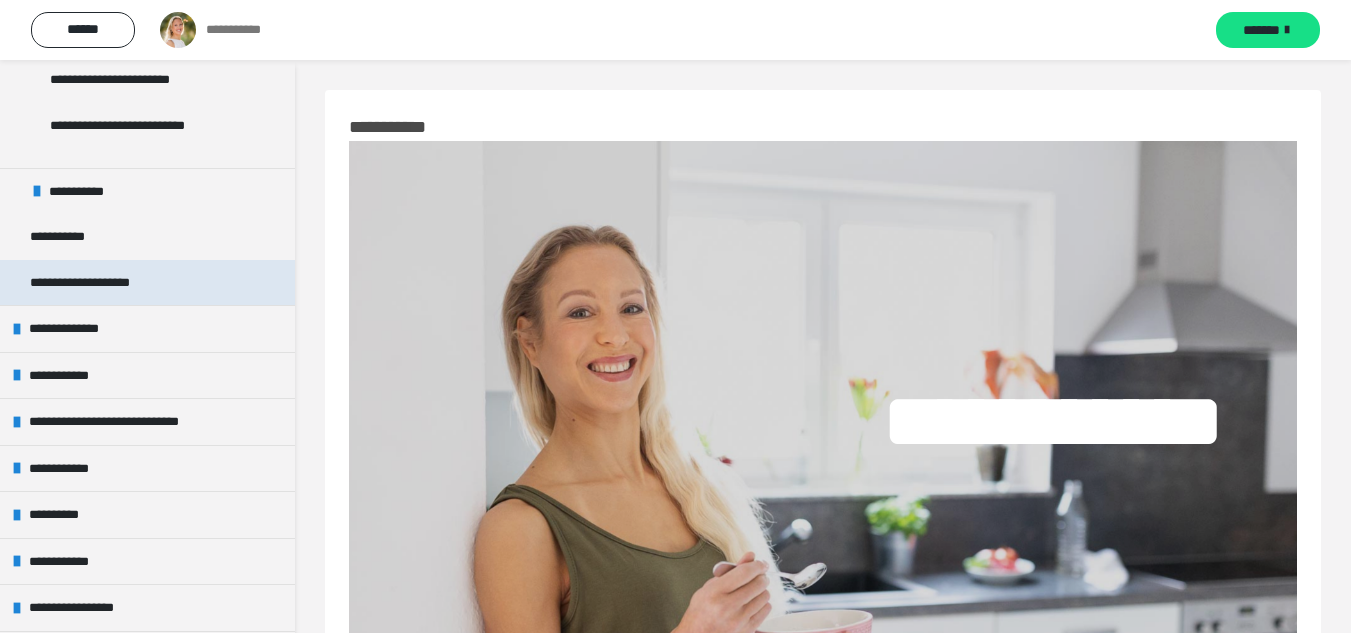 scroll, scrollTop: 600, scrollLeft: 0, axis: vertical 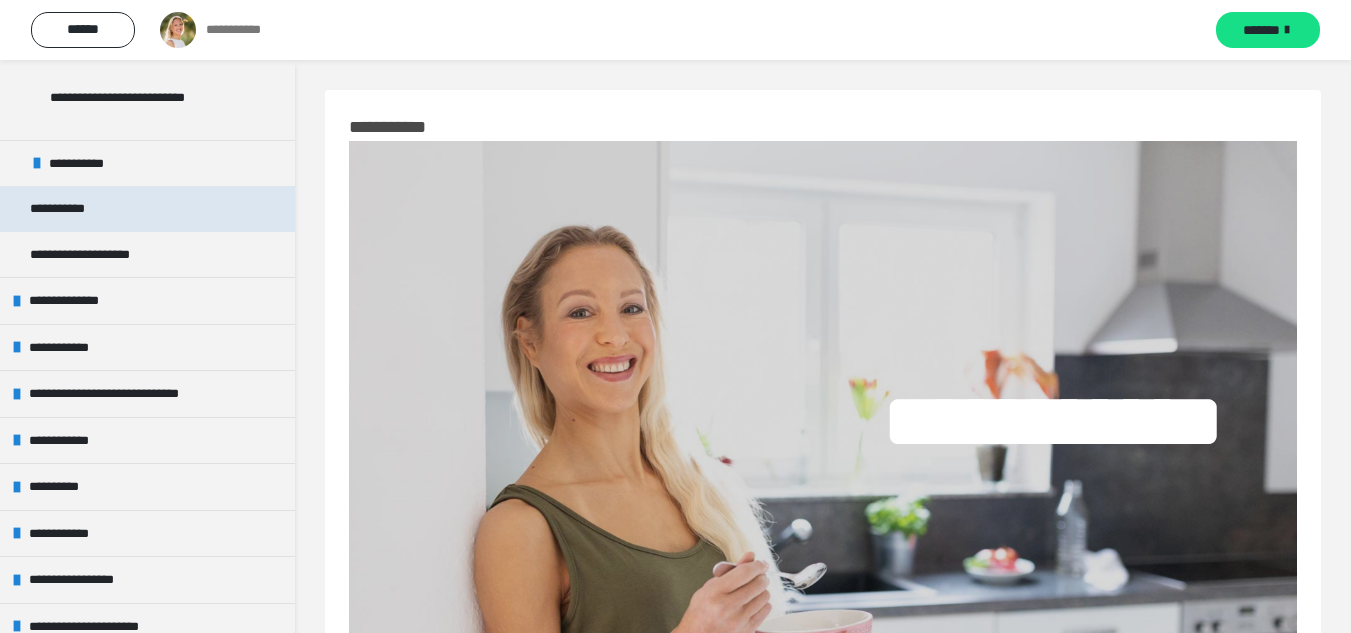 click on "**********" at bounding box center (147, 209) 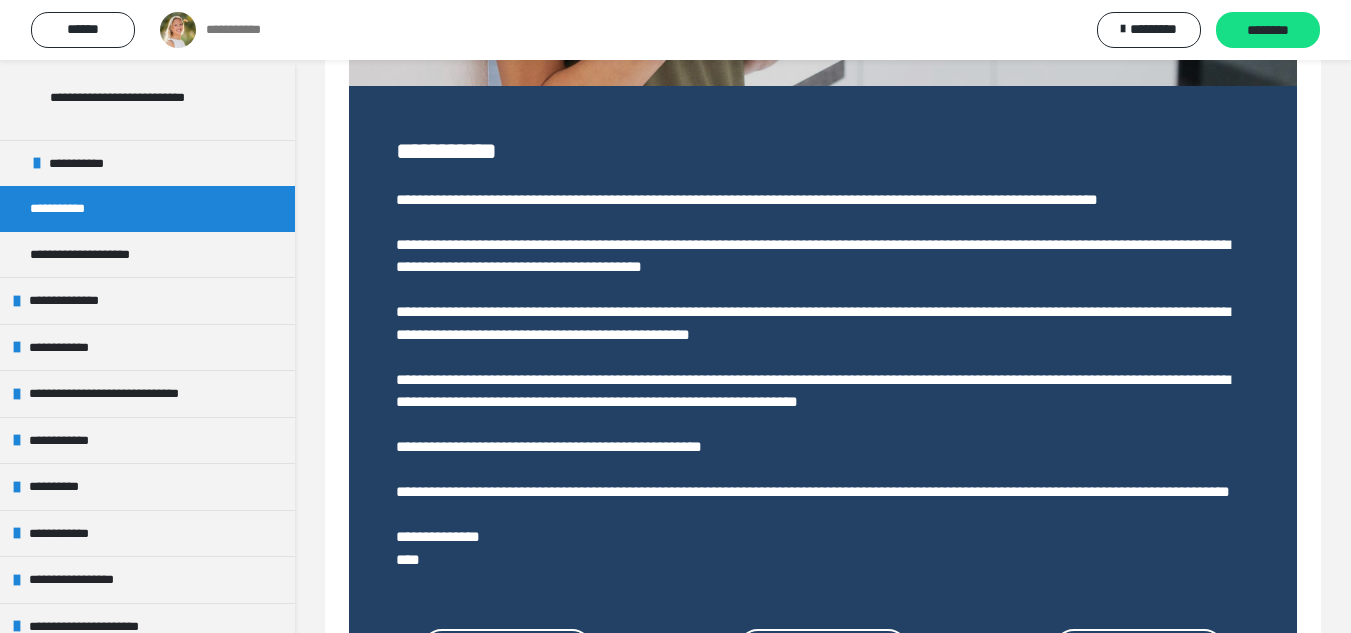 scroll, scrollTop: 793, scrollLeft: 0, axis: vertical 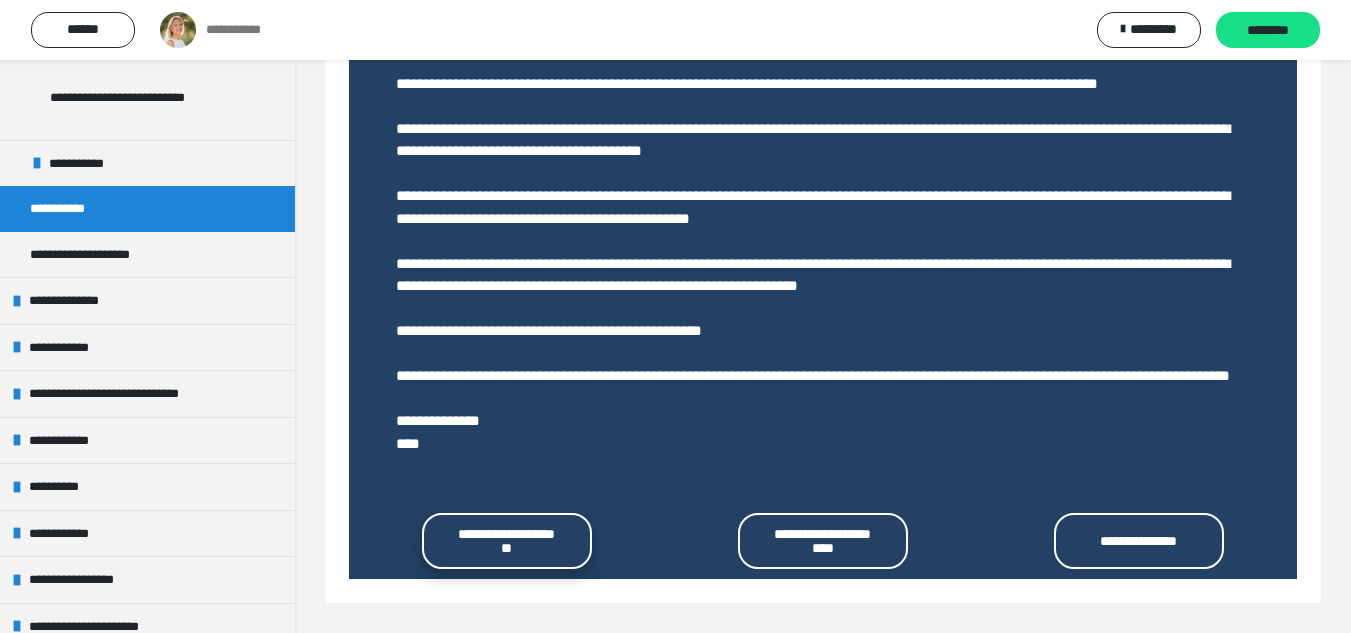 click on "**********" at bounding box center [507, 541] 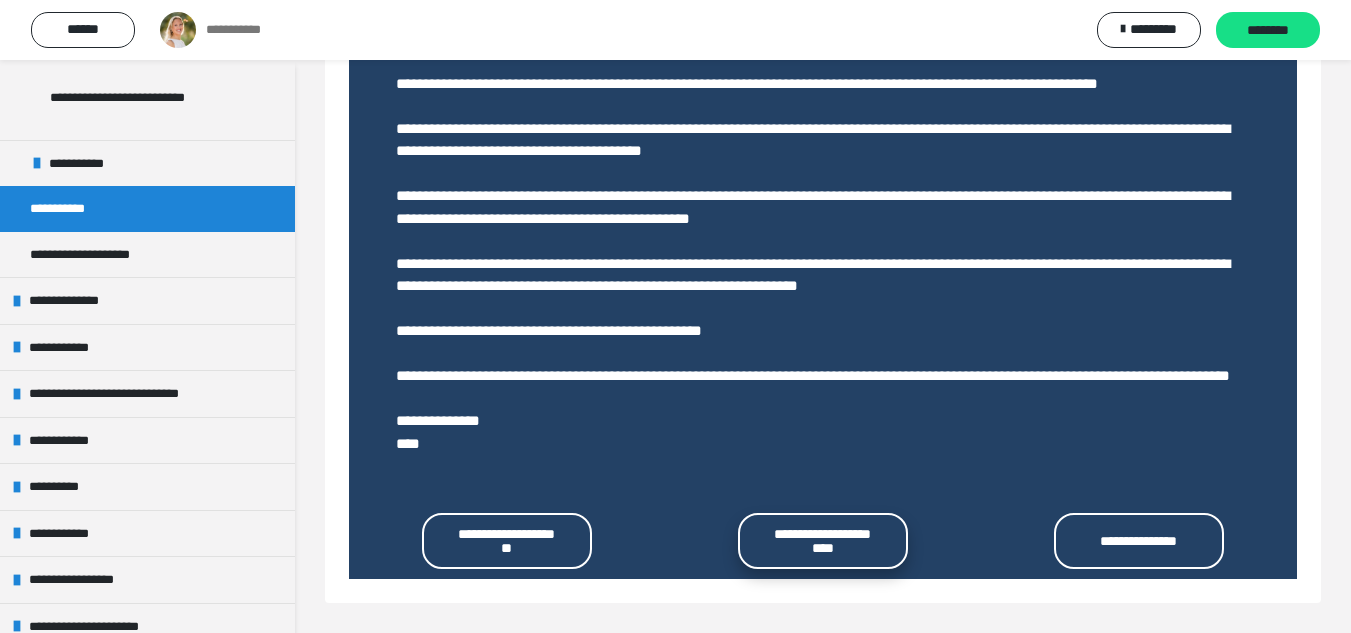 click on "**********" at bounding box center [823, 541] 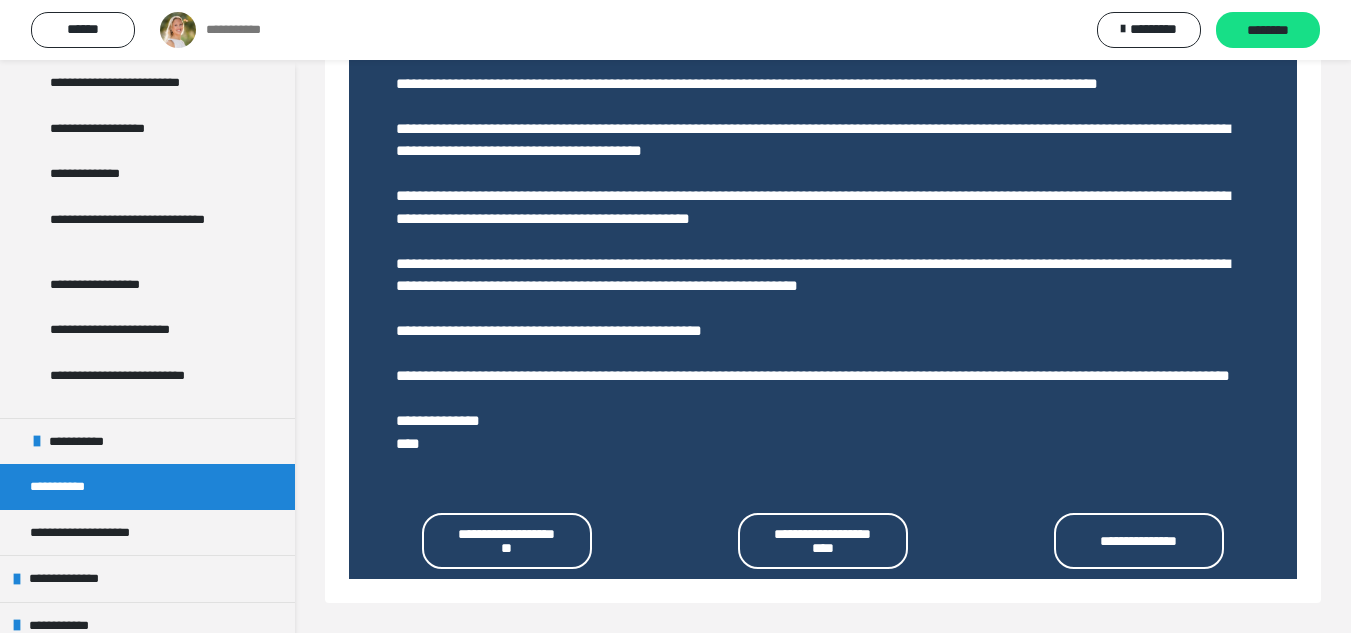 scroll, scrollTop: 300, scrollLeft: 0, axis: vertical 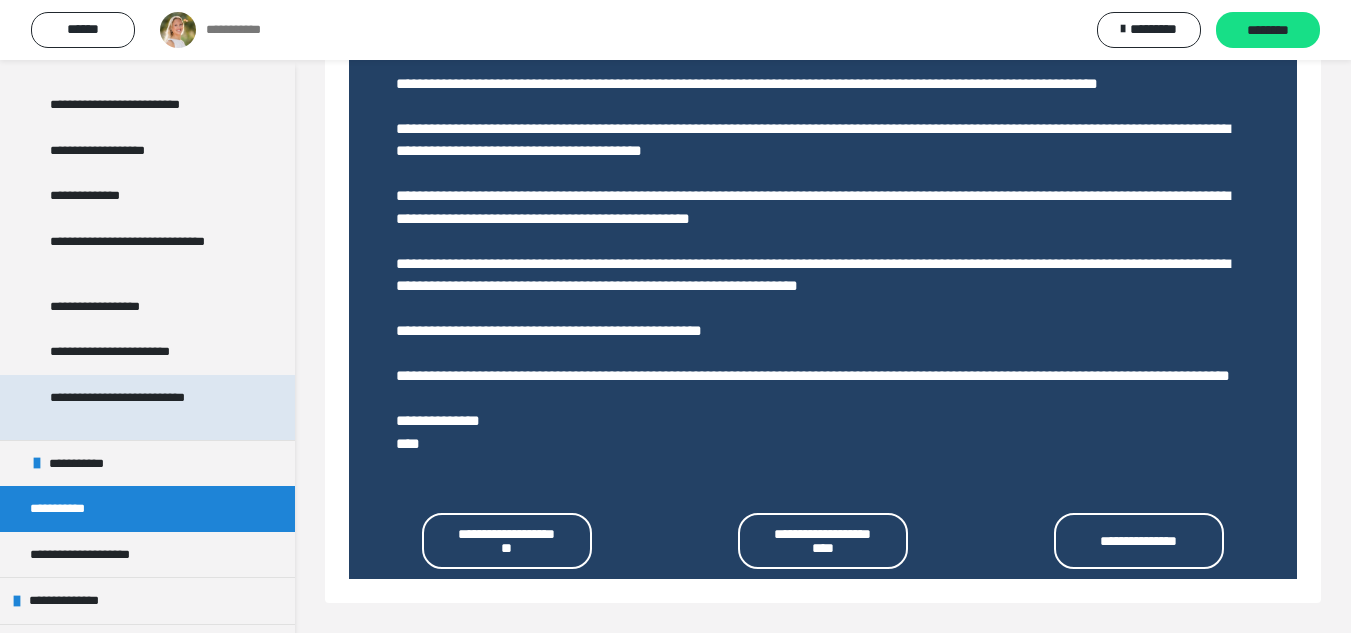 click on "**********" at bounding box center [142, 407] 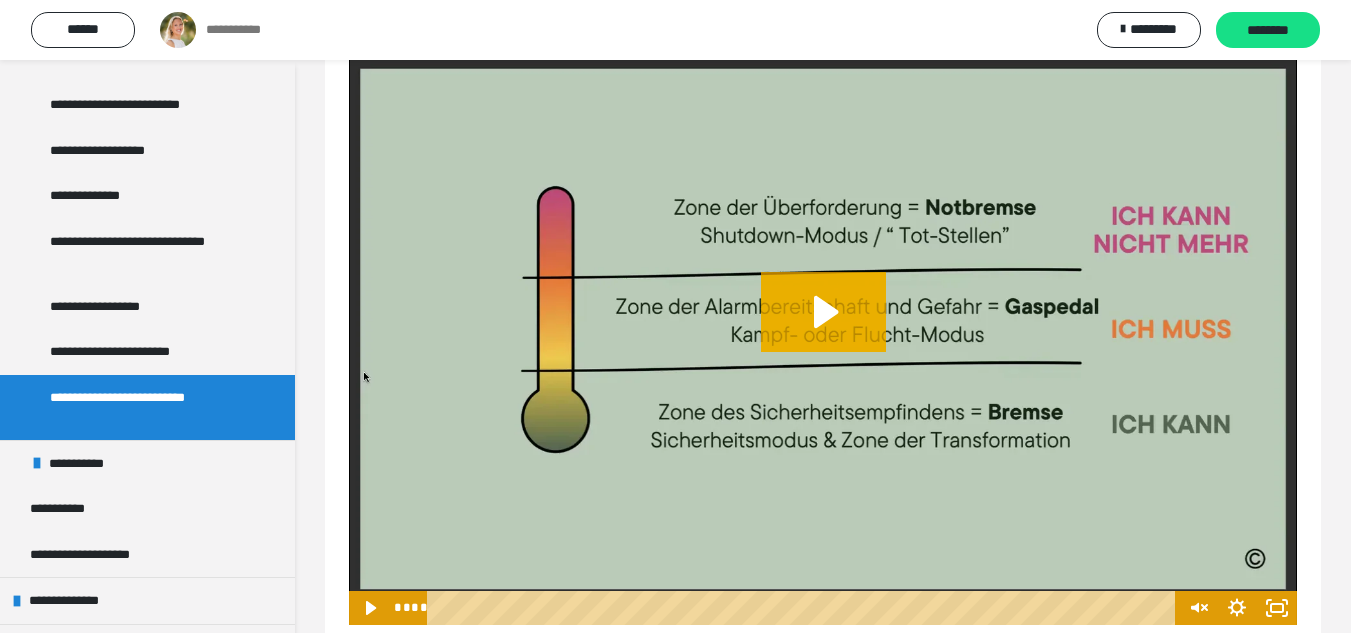 scroll, scrollTop: 1462, scrollLeft: 0, axis: vertical 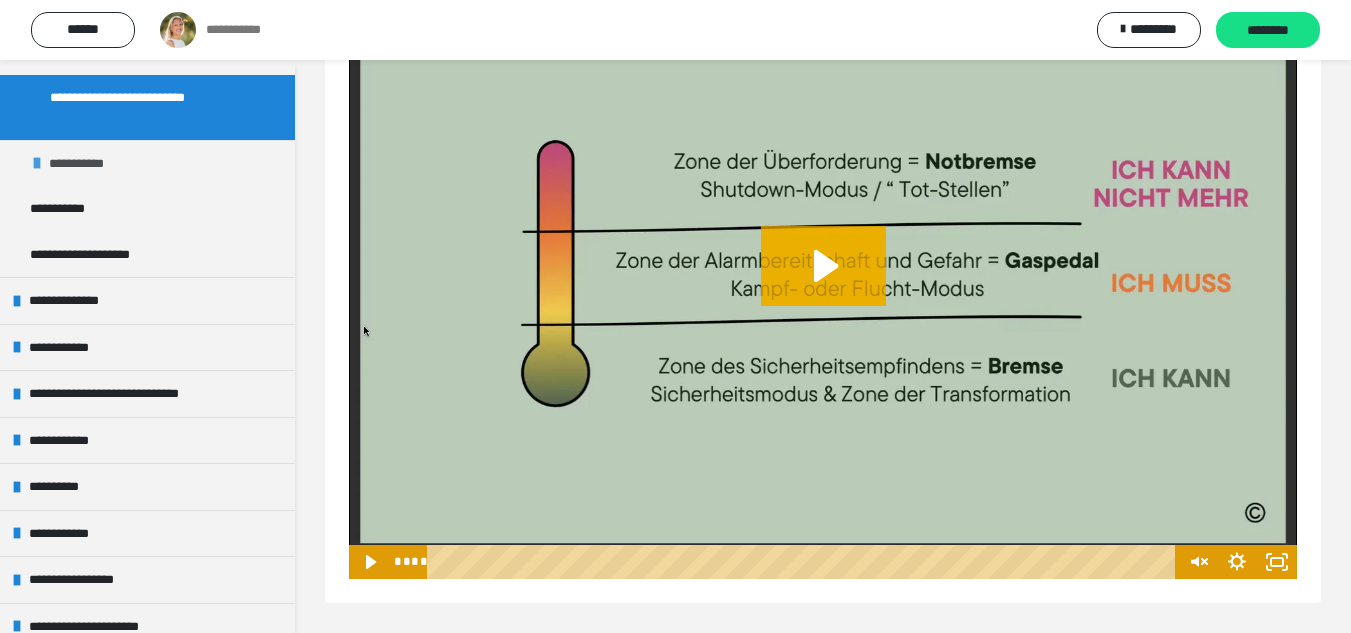 click on "**********" at bounding box center (147, 163) 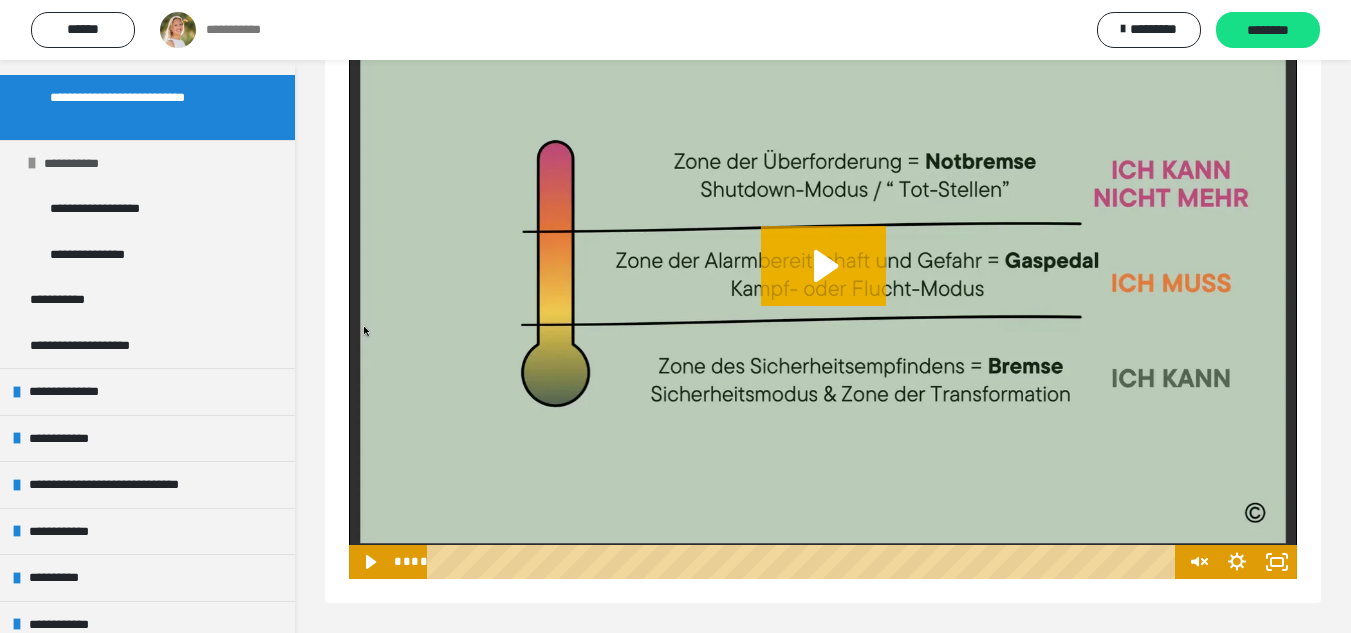 click at bounding box center [32, 163] 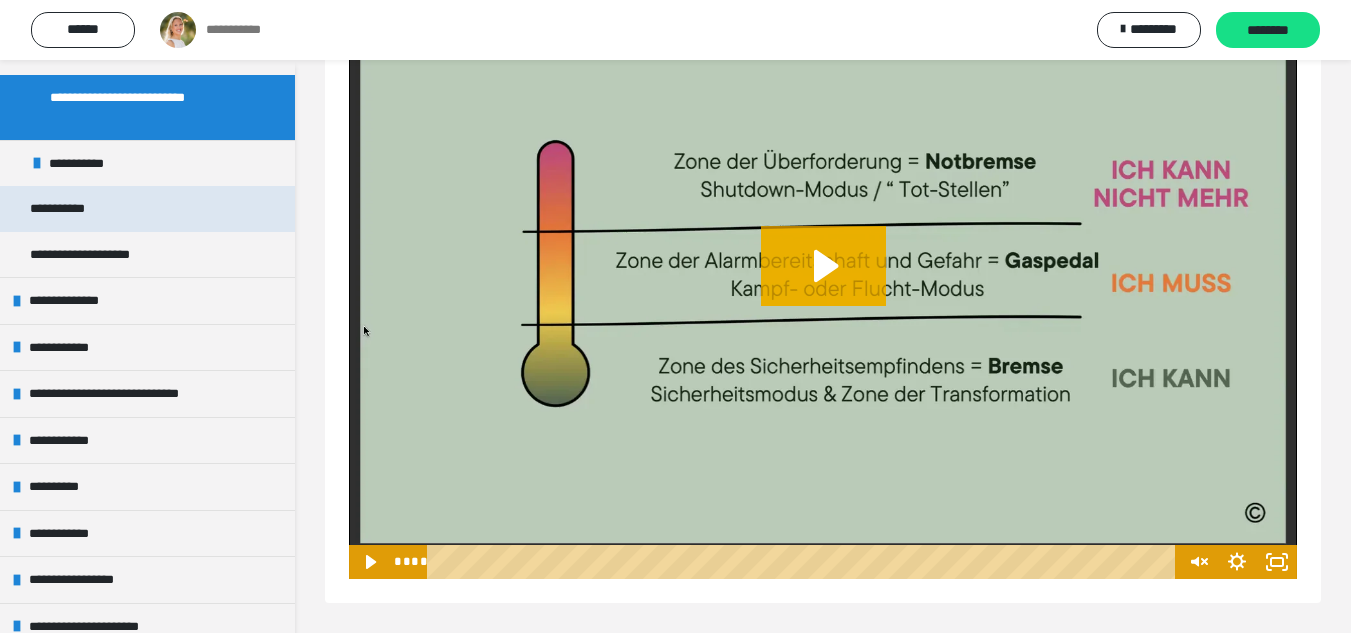 click on "**********" at bounding box center (68, 209) 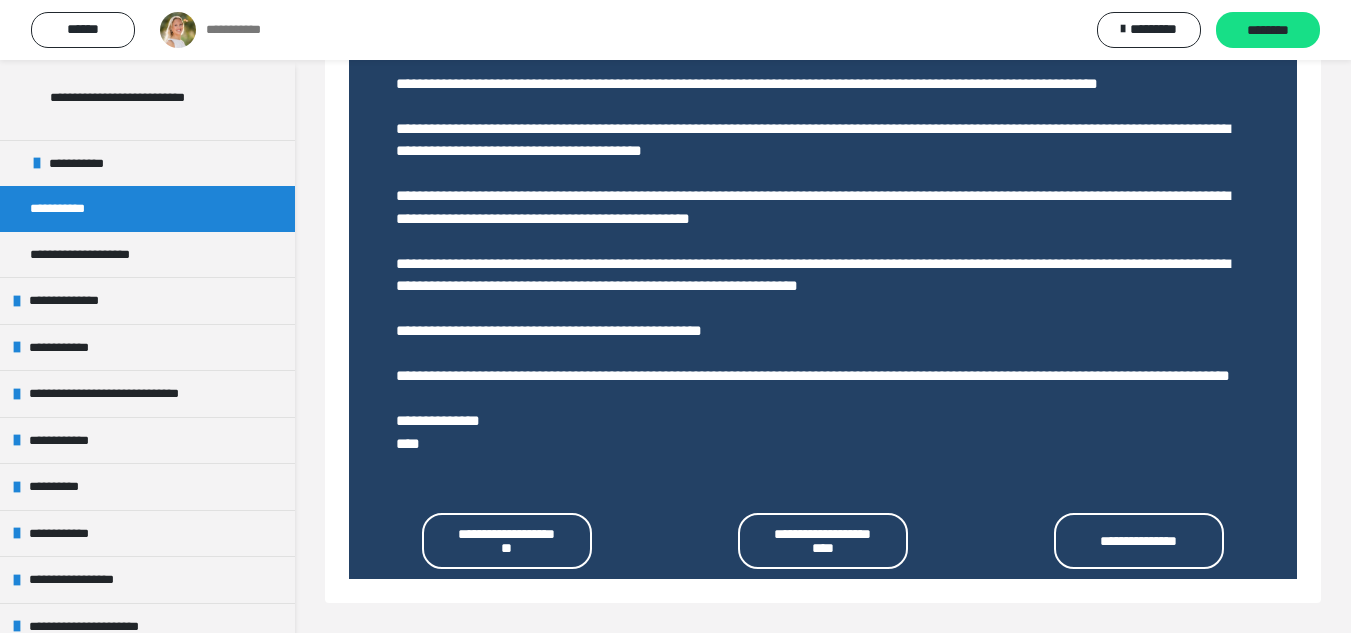 scroll, scrollTop: 793, scrollLeft: 0, axis: vertical 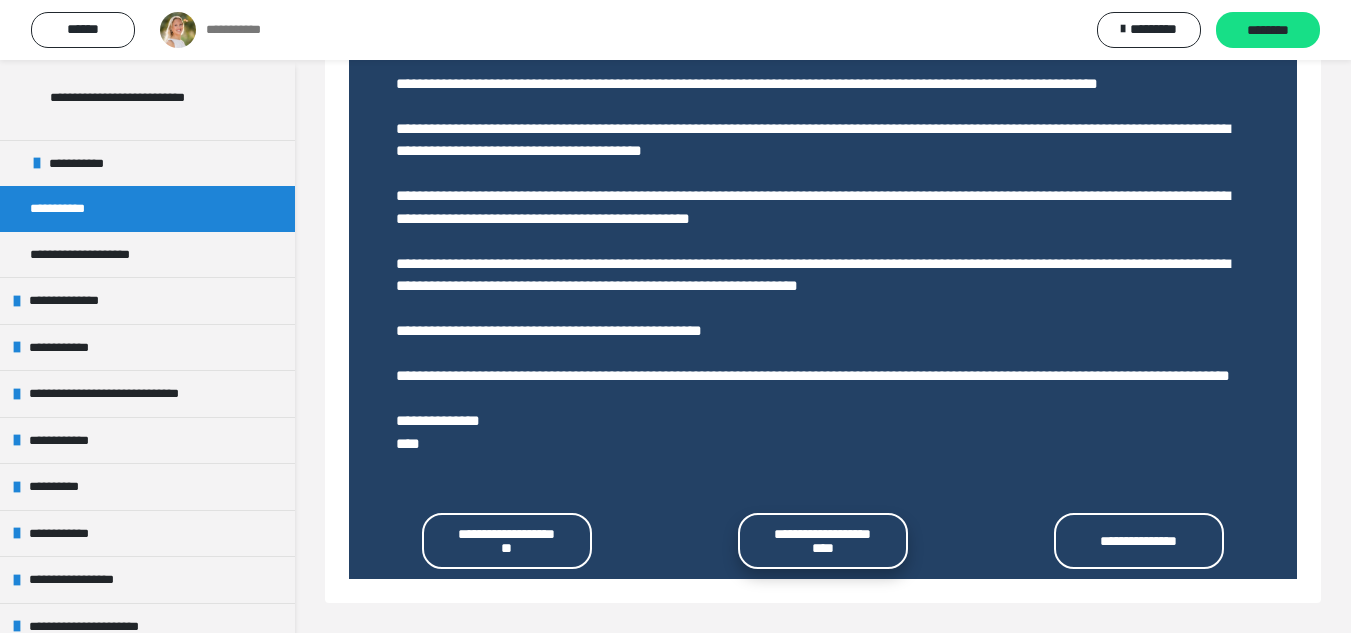 click on "**********" at bounding box center (823, 541) 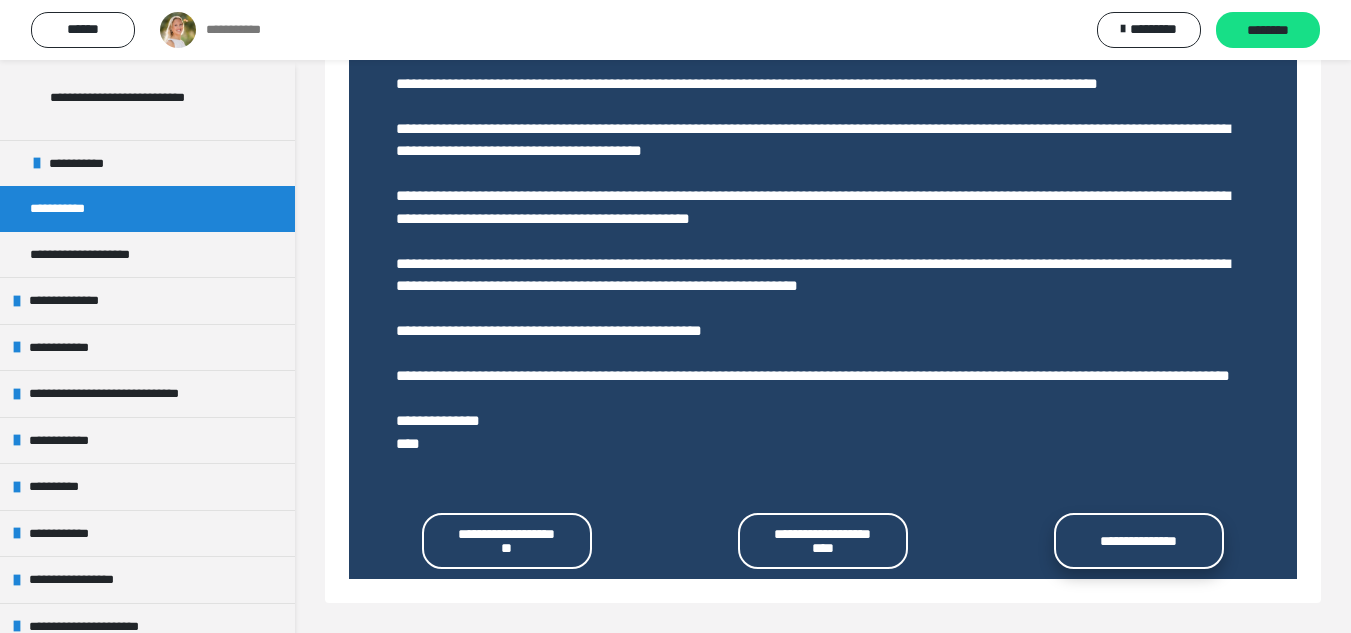 click on "**********" at bounding box center [1139, 541] 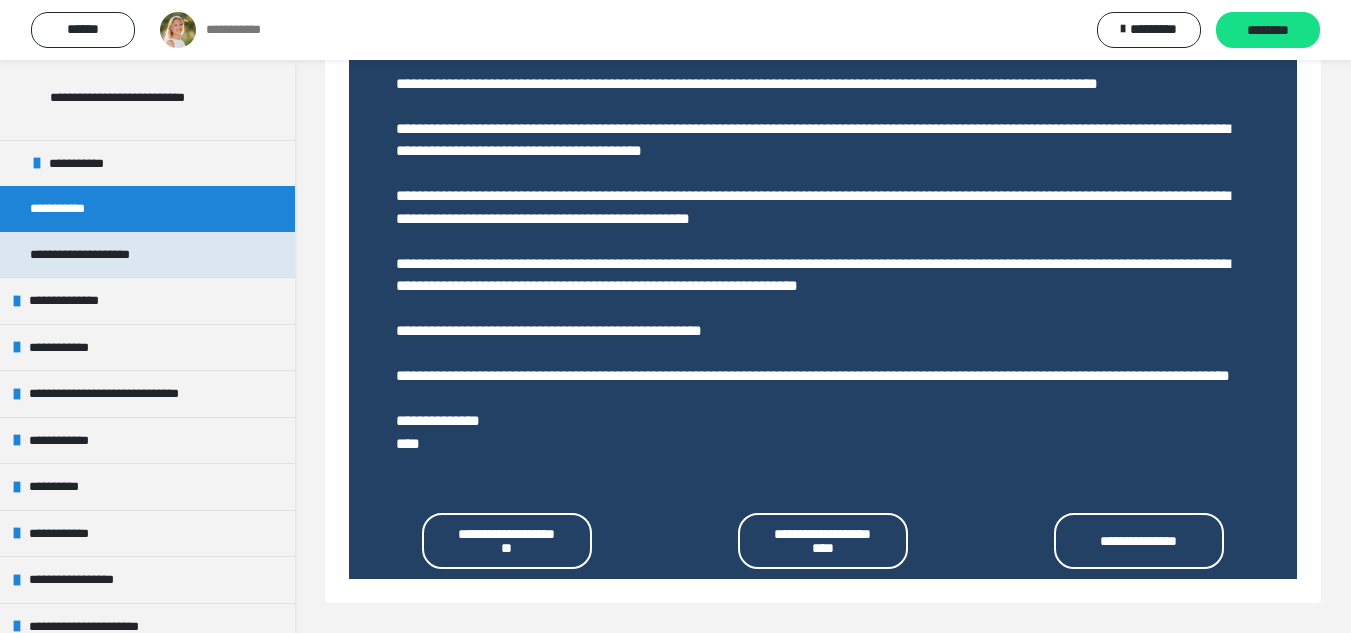 click on "**********" at bounding box center [103, 255] 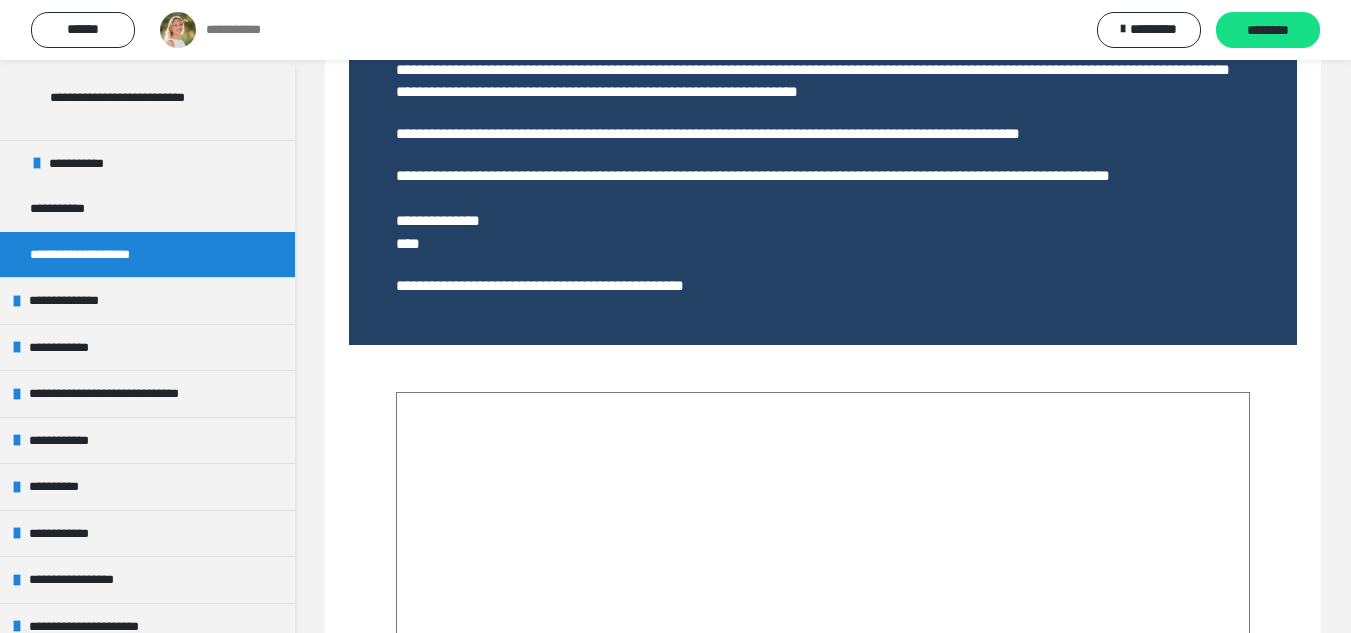 scroll, scrollTop: 1093, scrollLeft: 0, axis: vertical 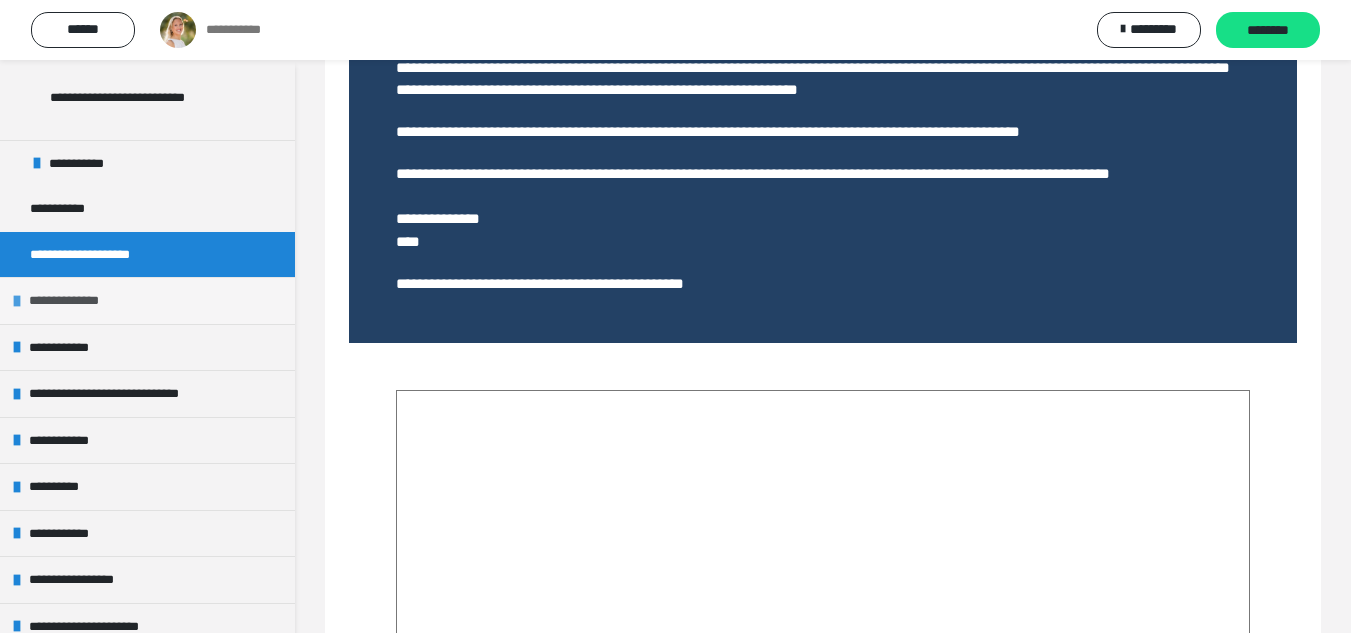 click on "**********" at bounding box center [76, 301] 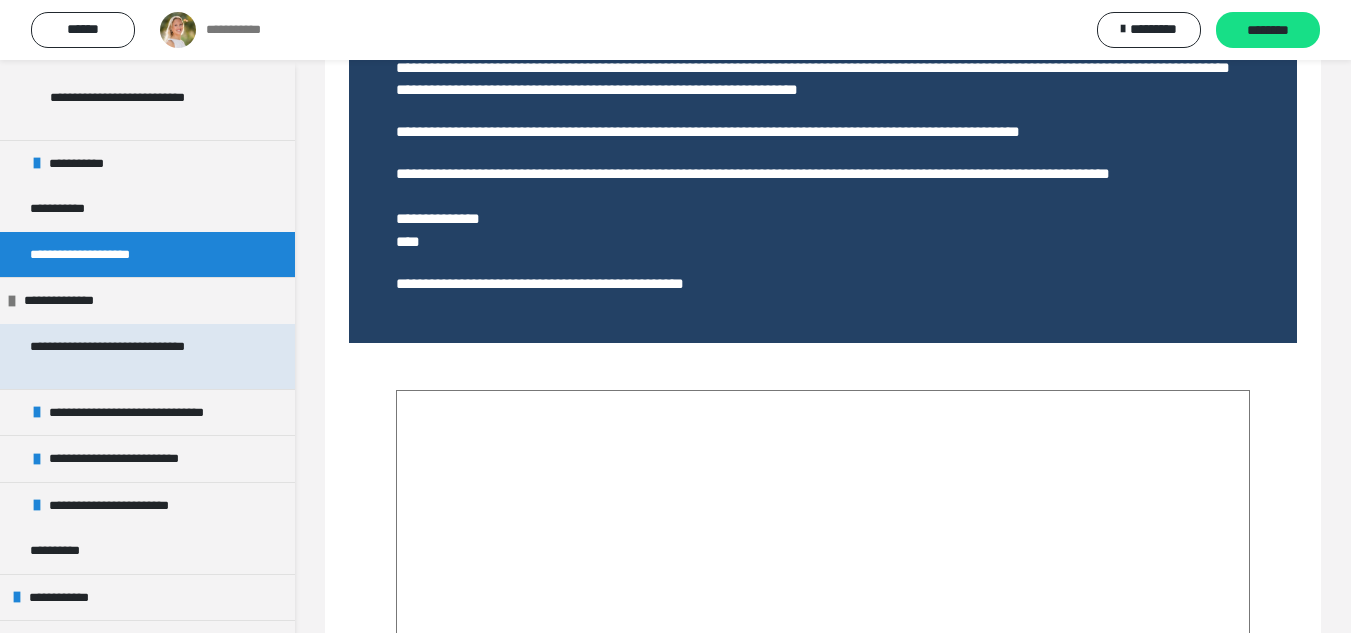 scroll, scrollTop: 700, scrollLeft: 0, axis: vertical 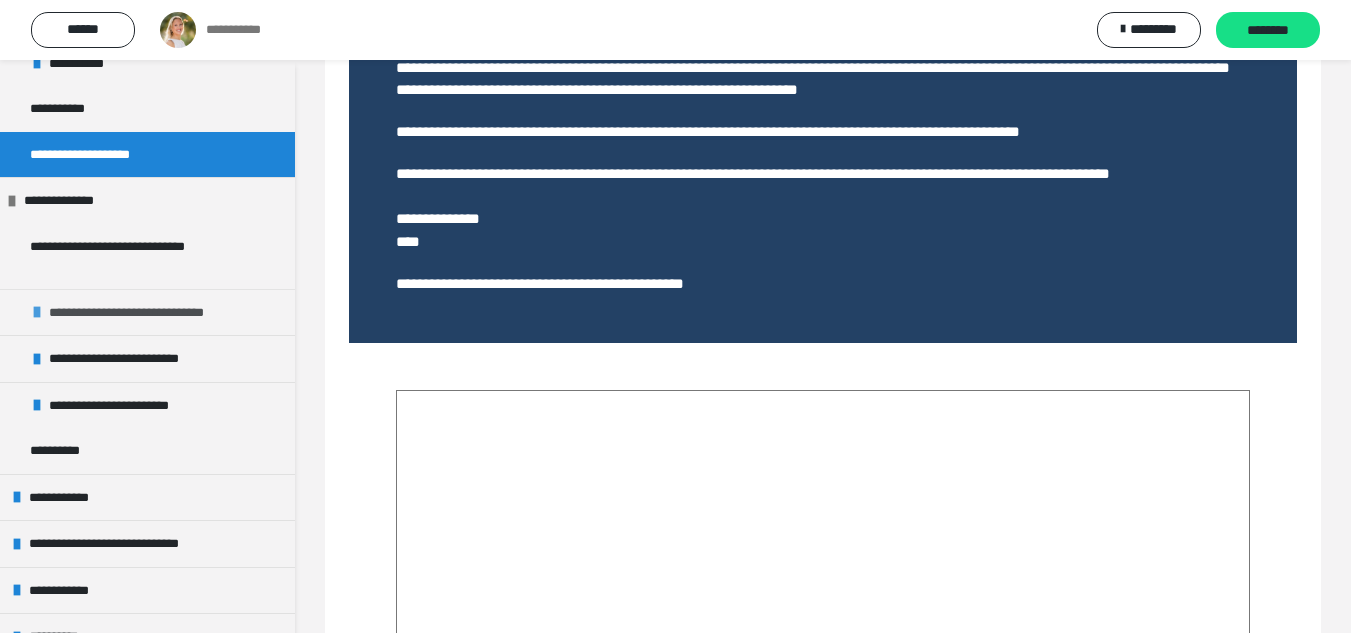 click on "**********" at bounding box center (148, 313) 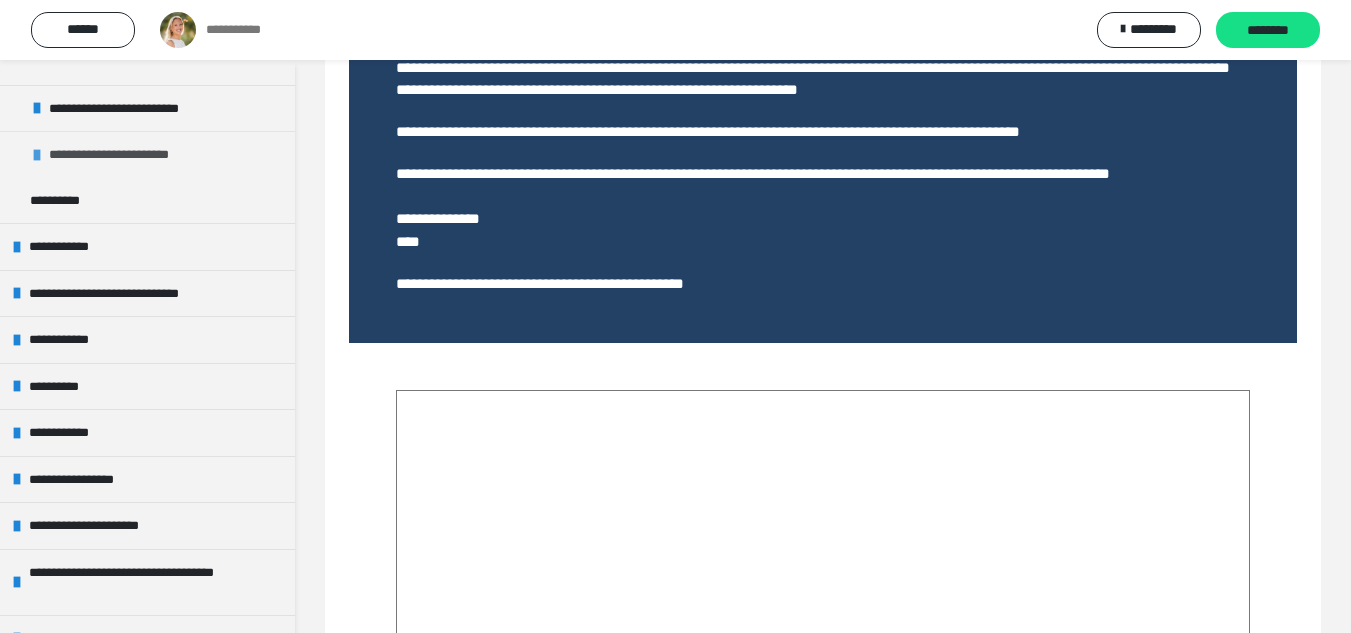 scroll, scrollTop: 900, scrollLeft: 0, axis: vertical 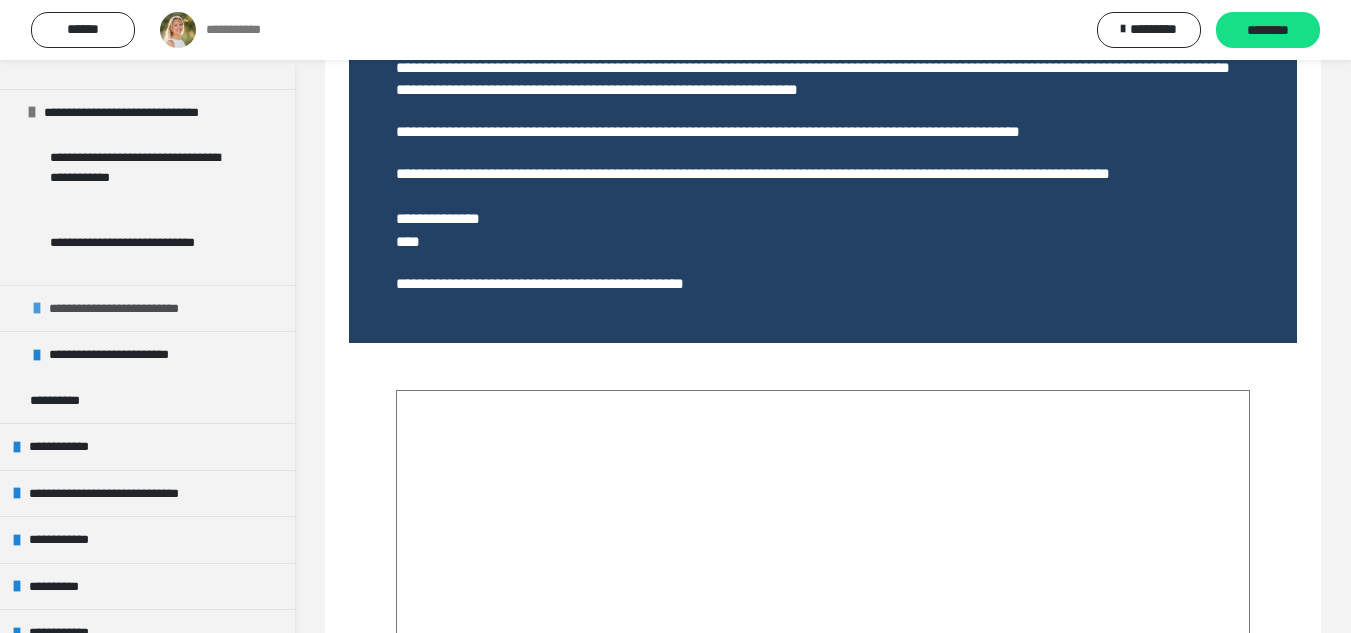 click on "**********" at bounding box center [127, 309] 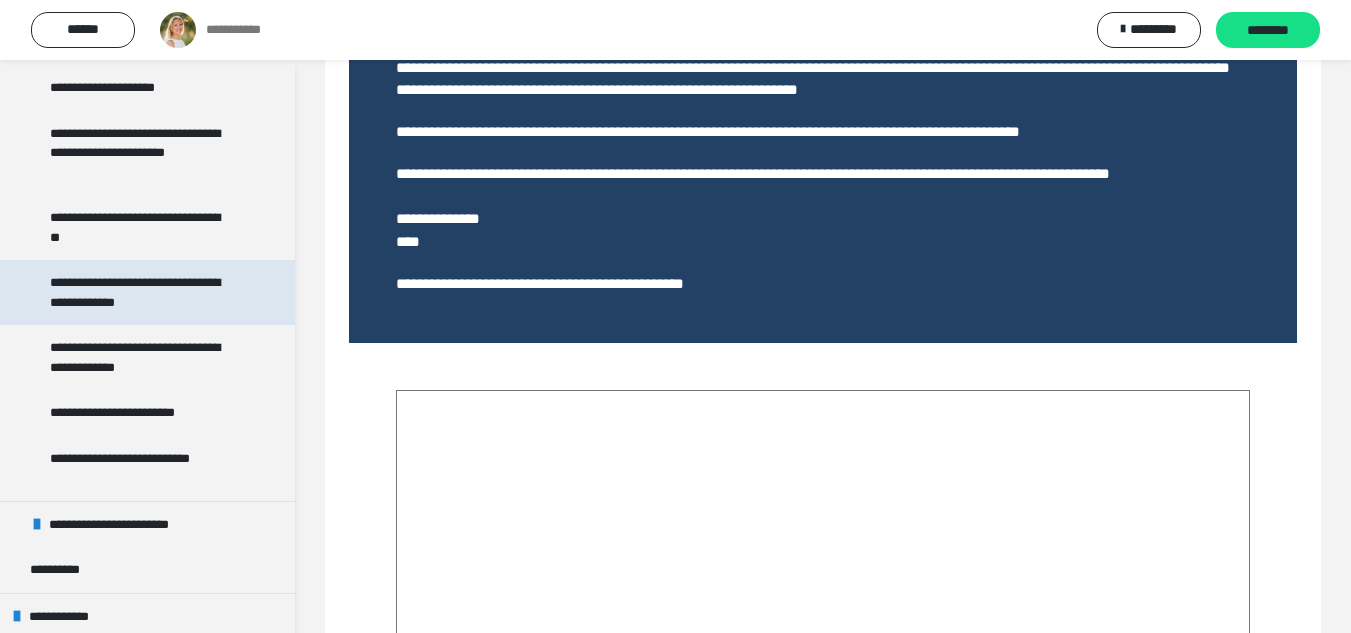 scroll, scrollTop: 1200, scrollLeft: 0, axis: vertical 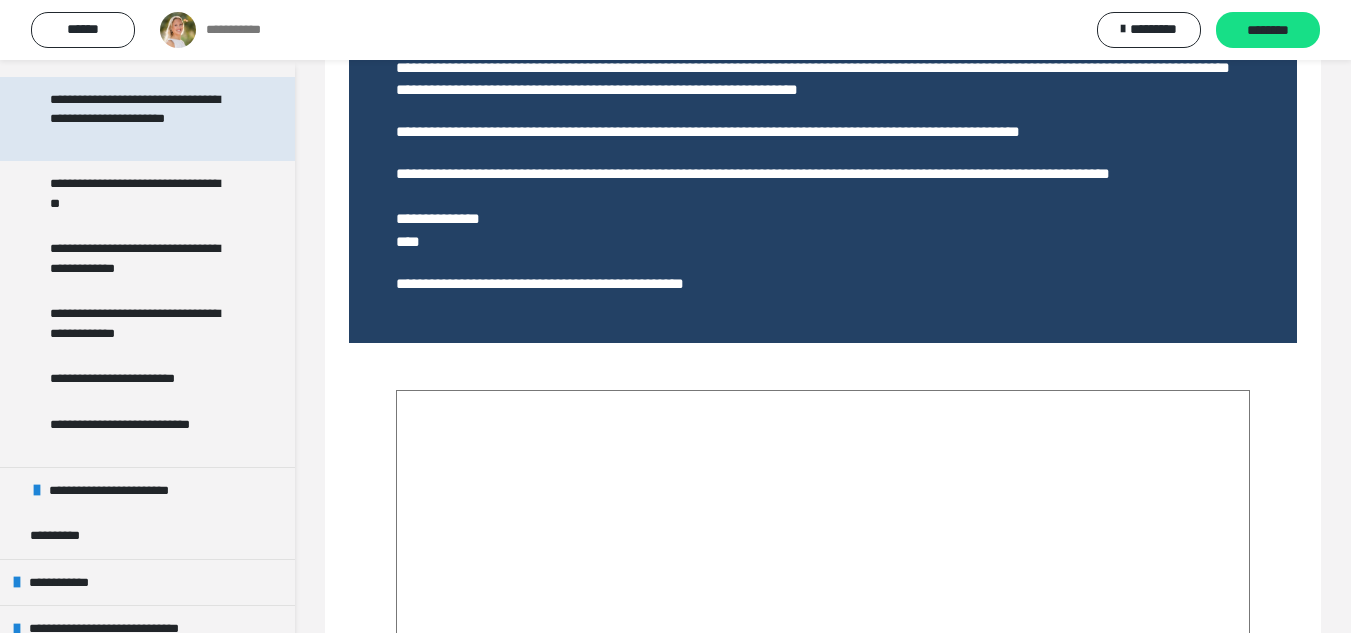 click on "**********" at bounding box center [142, 119] 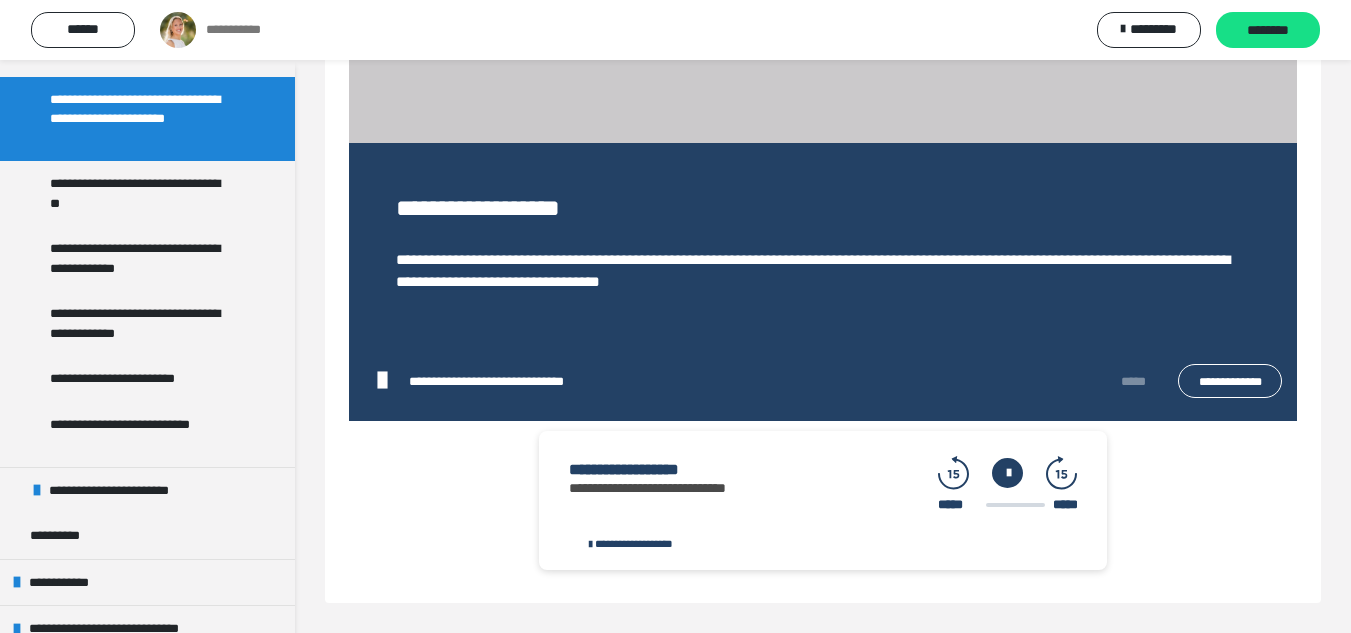 scroll, scrollTop: 498, scrollLeft: 0, axis: vertical 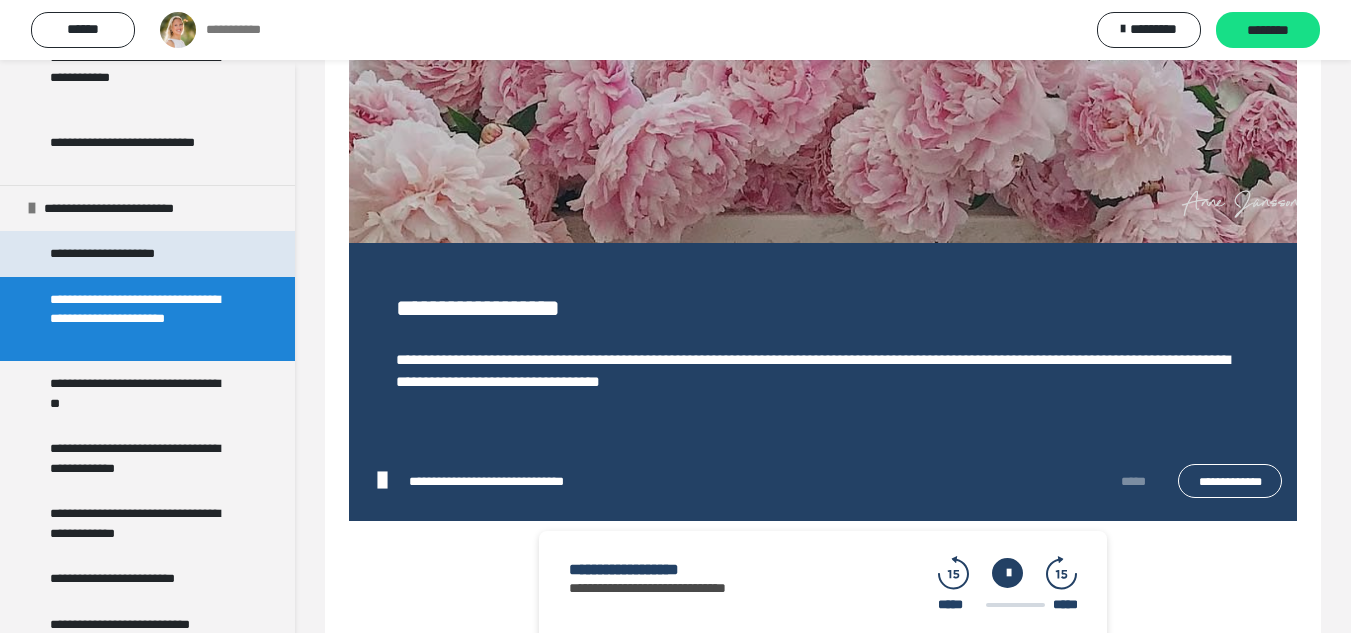 click on "**********" at bounding box center (122, 254) 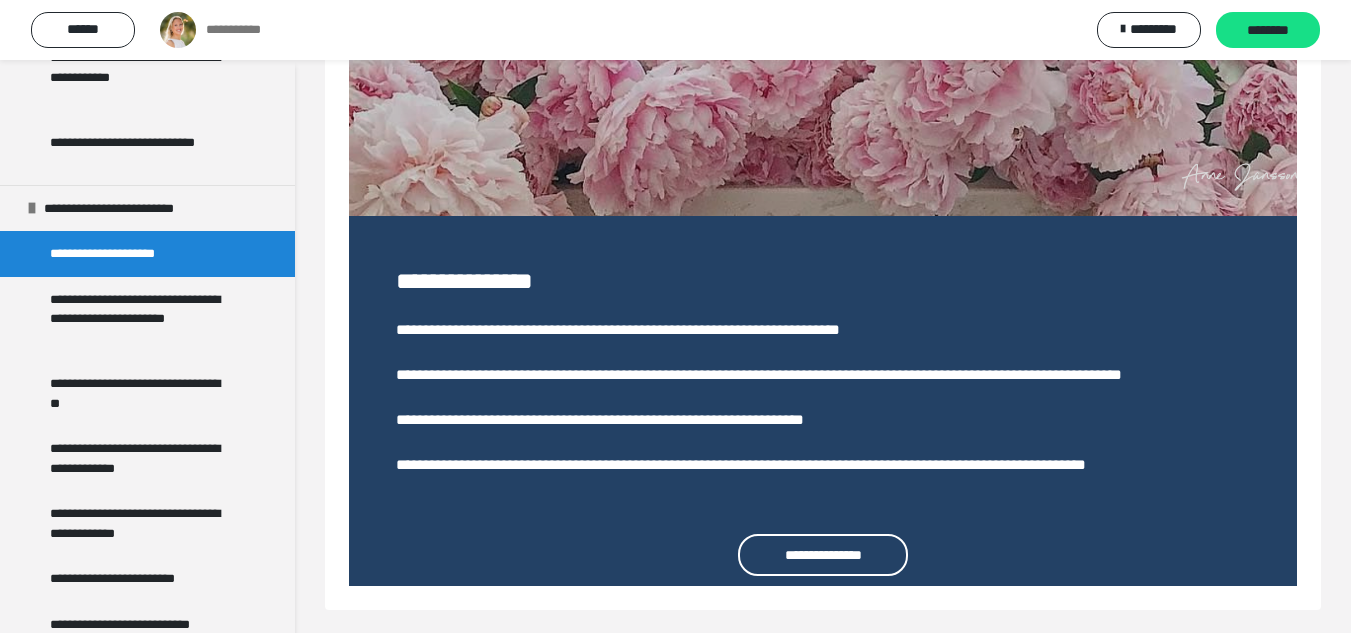 scroll, scrollTop: 532, scrollLeft: 0, axis: vertical 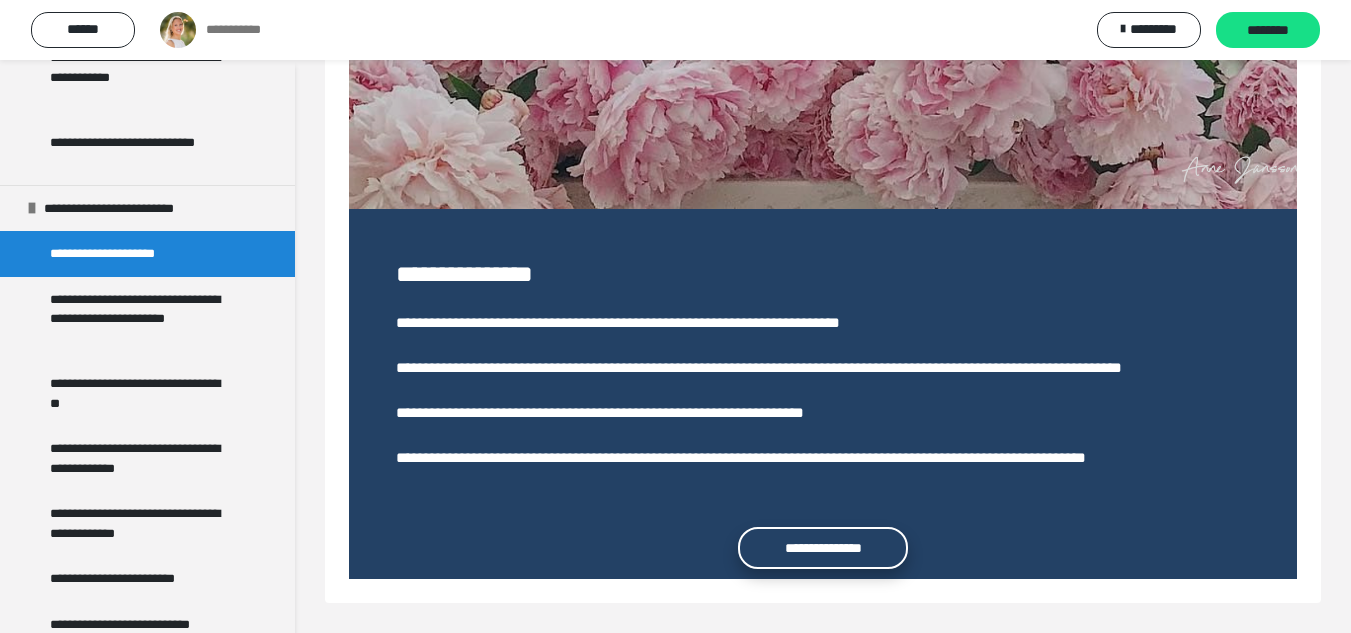 click on "**********" at bounding box center (823, 548) 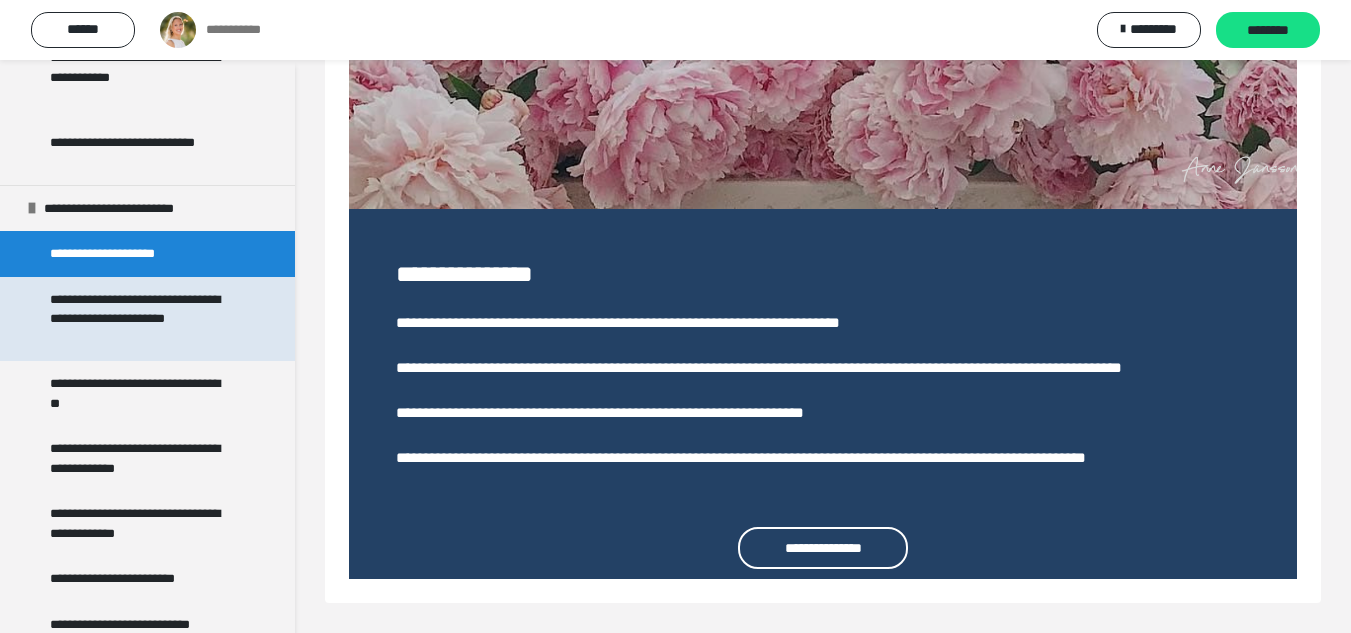 scroll, scrollTop: 1100, scrollLeft: 0, axis: vertical 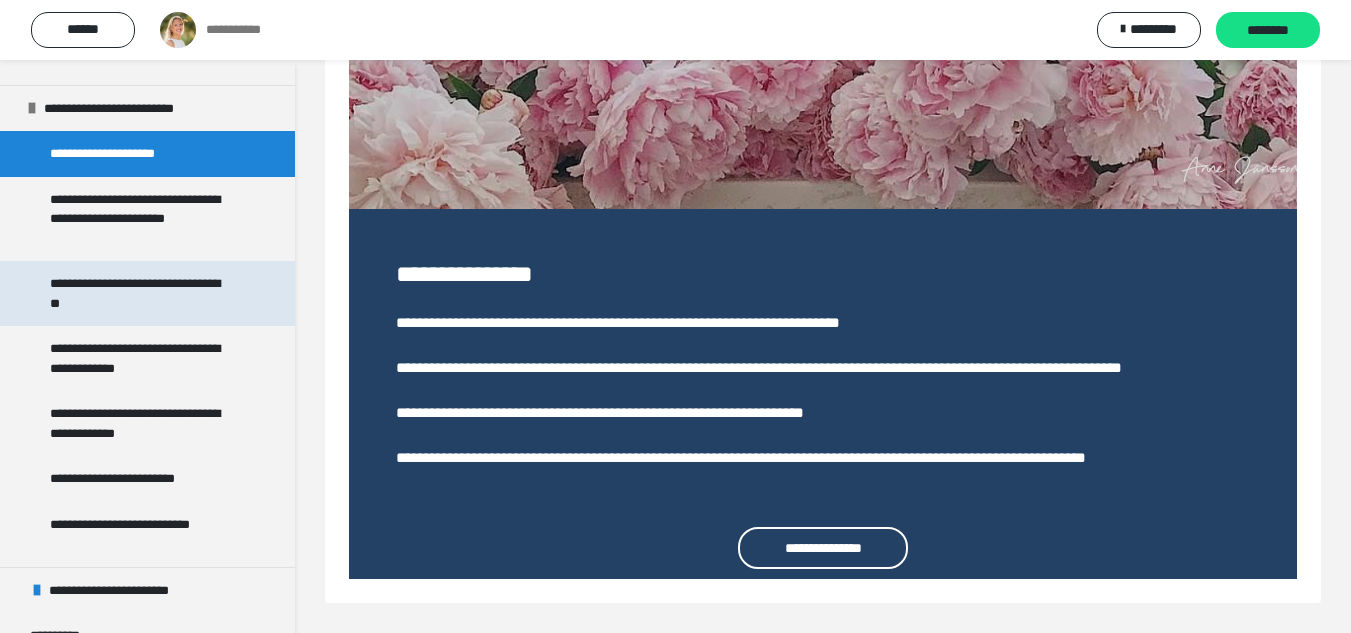 click on "**********" at bounding box center (142, 293) 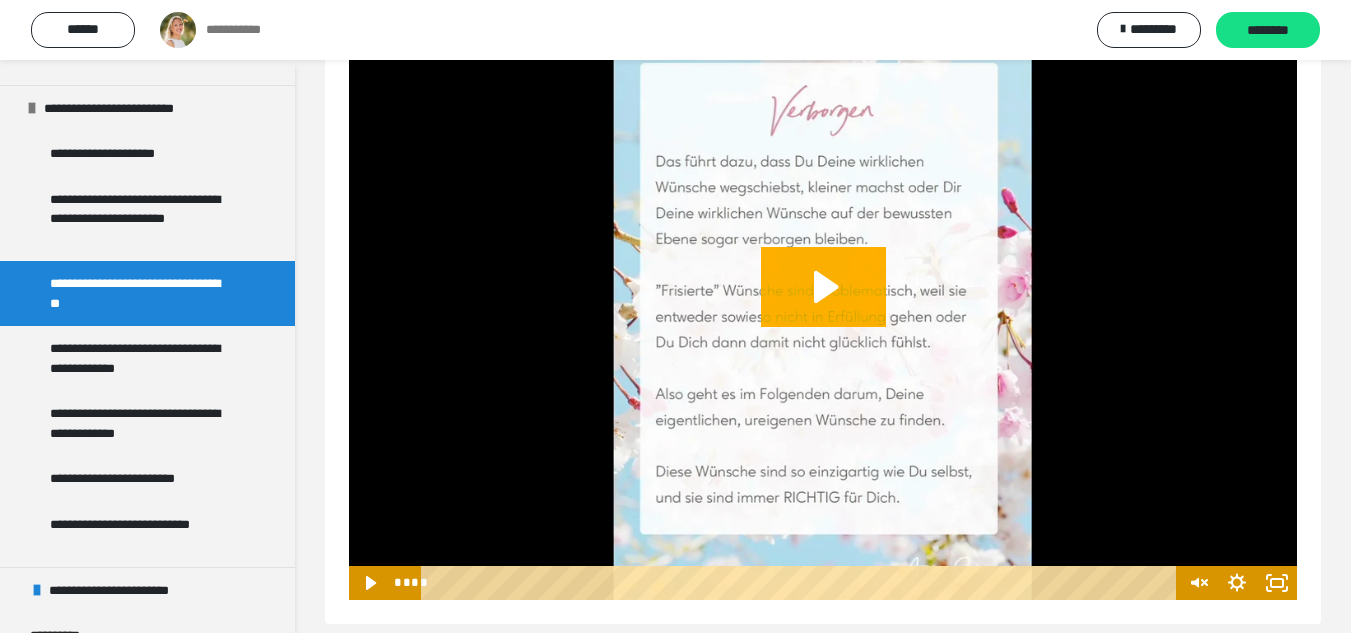 scroll, scrollTop: 1081, scrollLeft: 0, axis: vertical 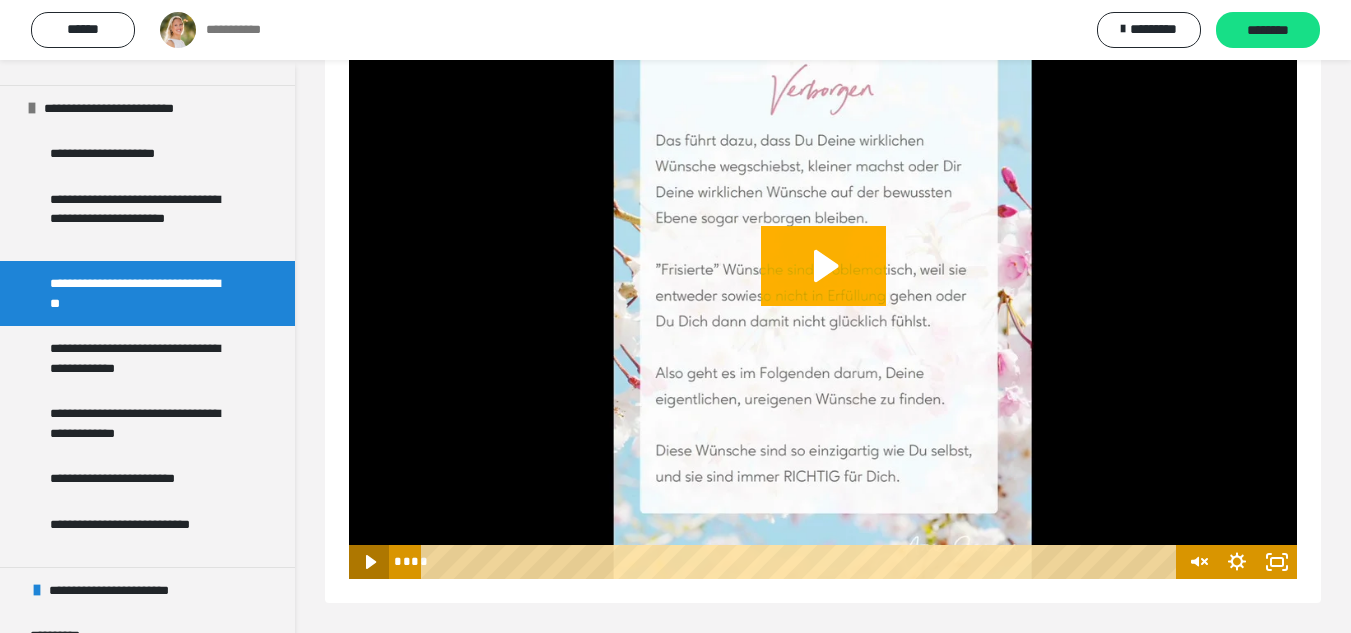 click 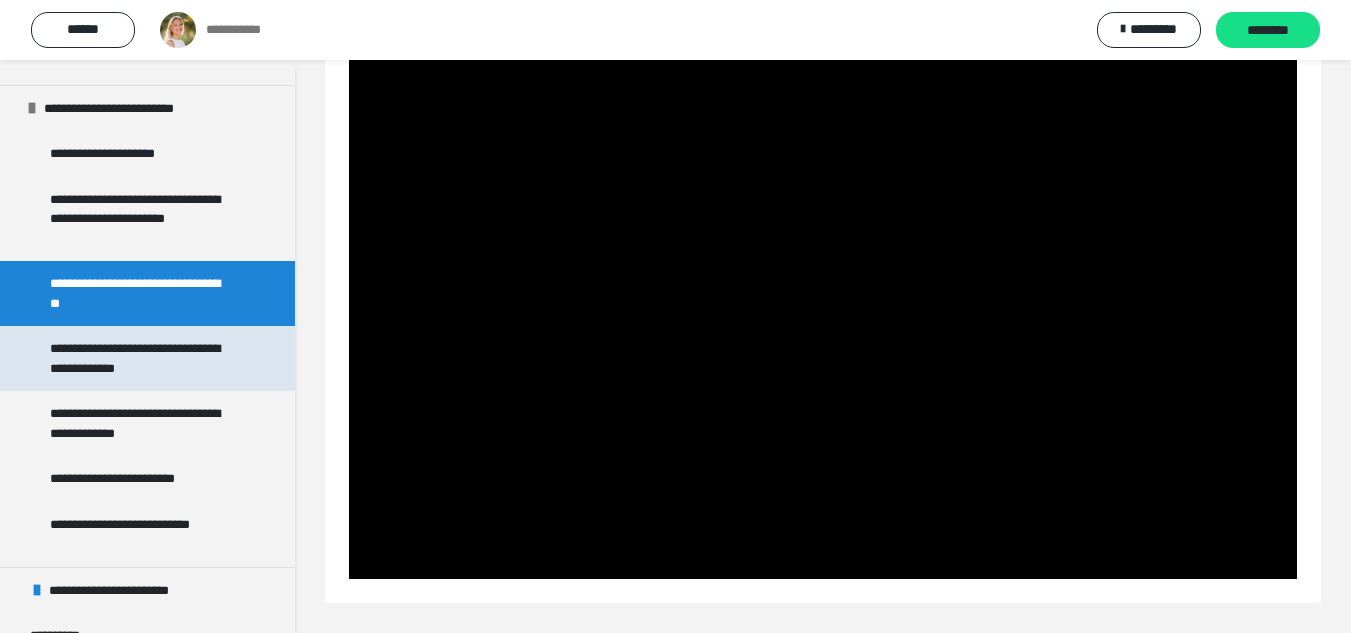 click on "**********" at bounding box center [142, 358] 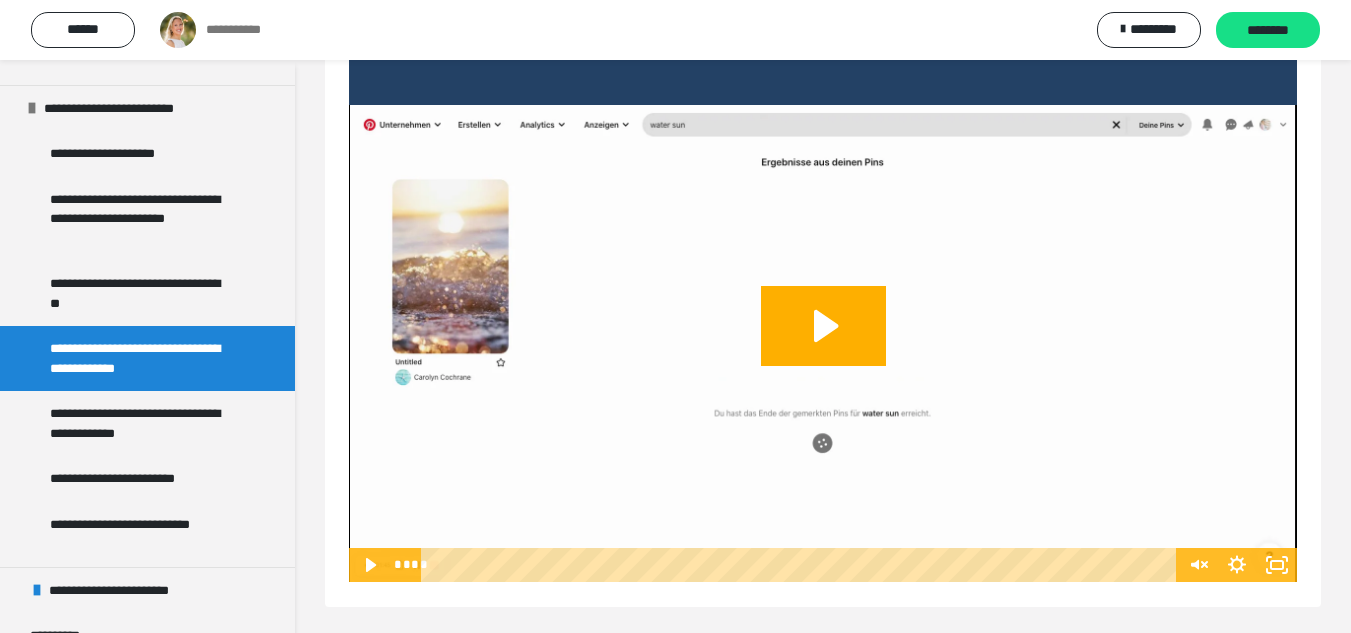 scroll, scrollTop: 906, scrollLeft: 0, axis: vertical 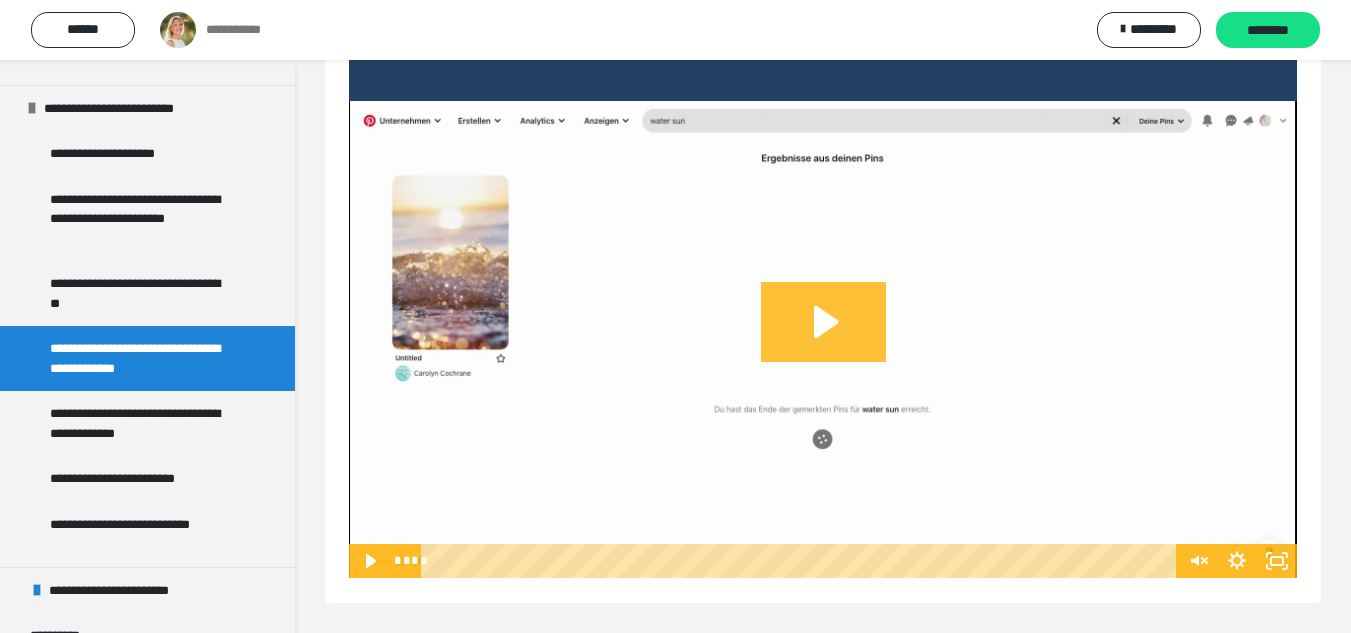 click 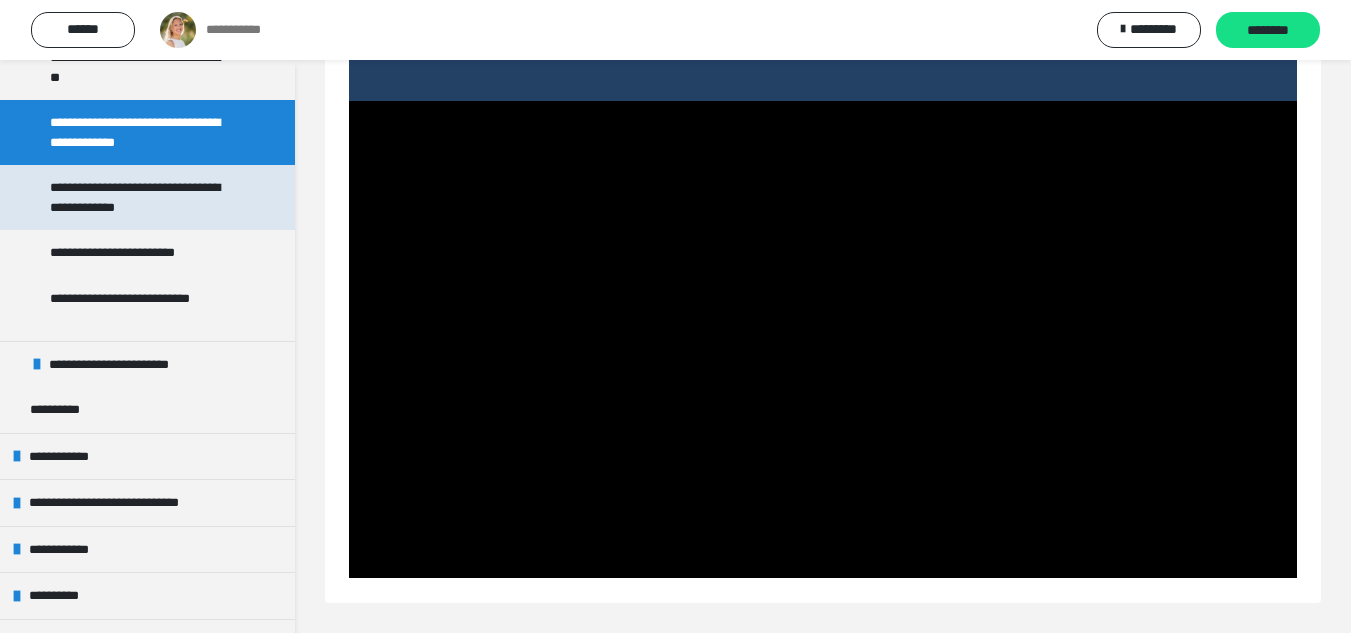 scroll, scrollTop: 1400, scrollLeft: 0, axis: vertical 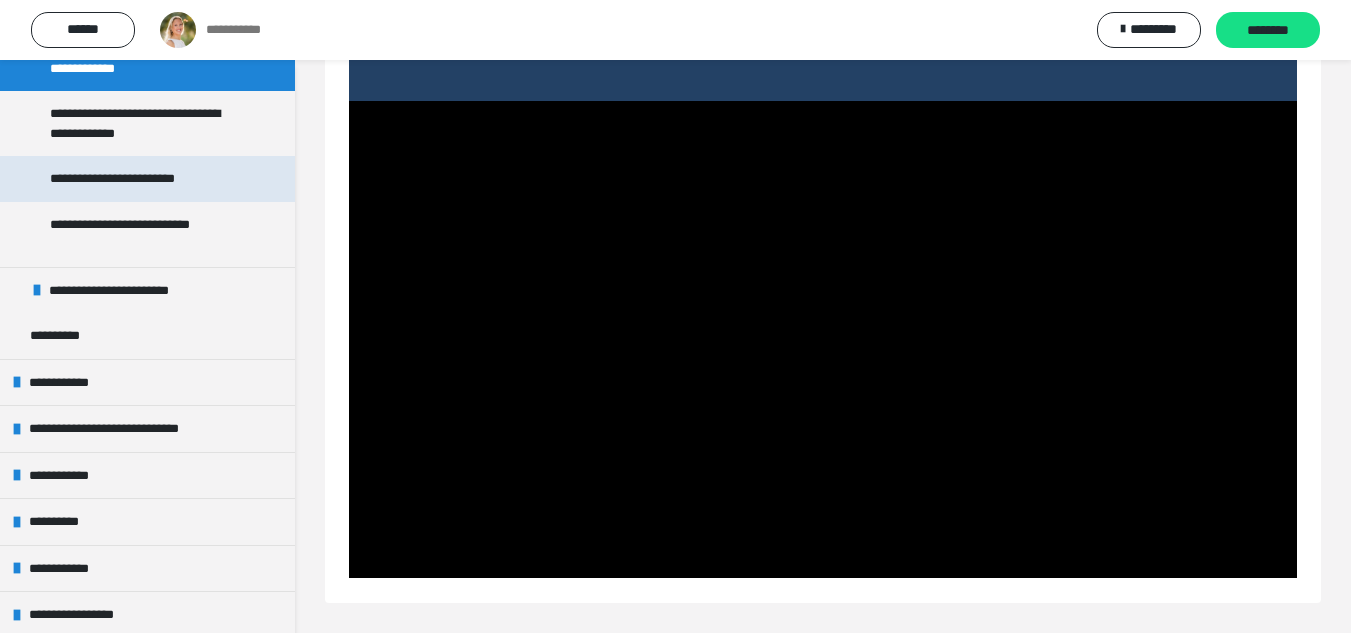 click on "**********" at bounding box center (139, 179) 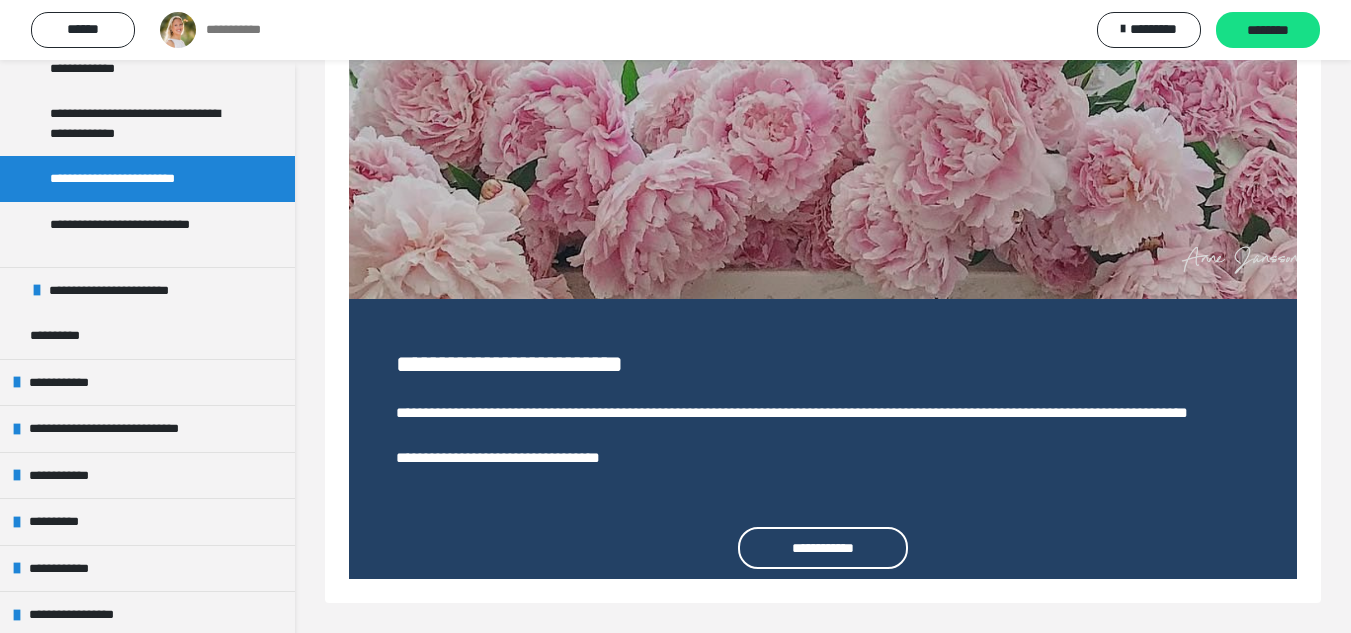 scroll, scrollTop: 464, scrollLeft: 0, axis: vertical 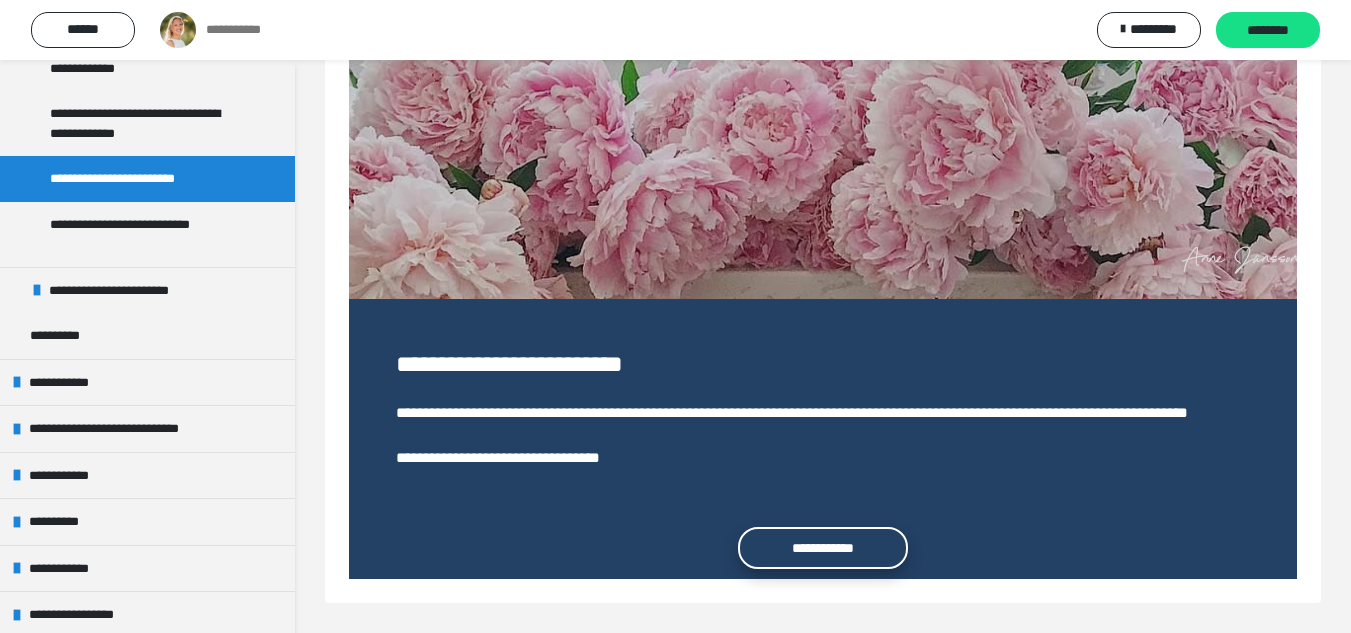 click on "**********" at bounding box center [823, 548] 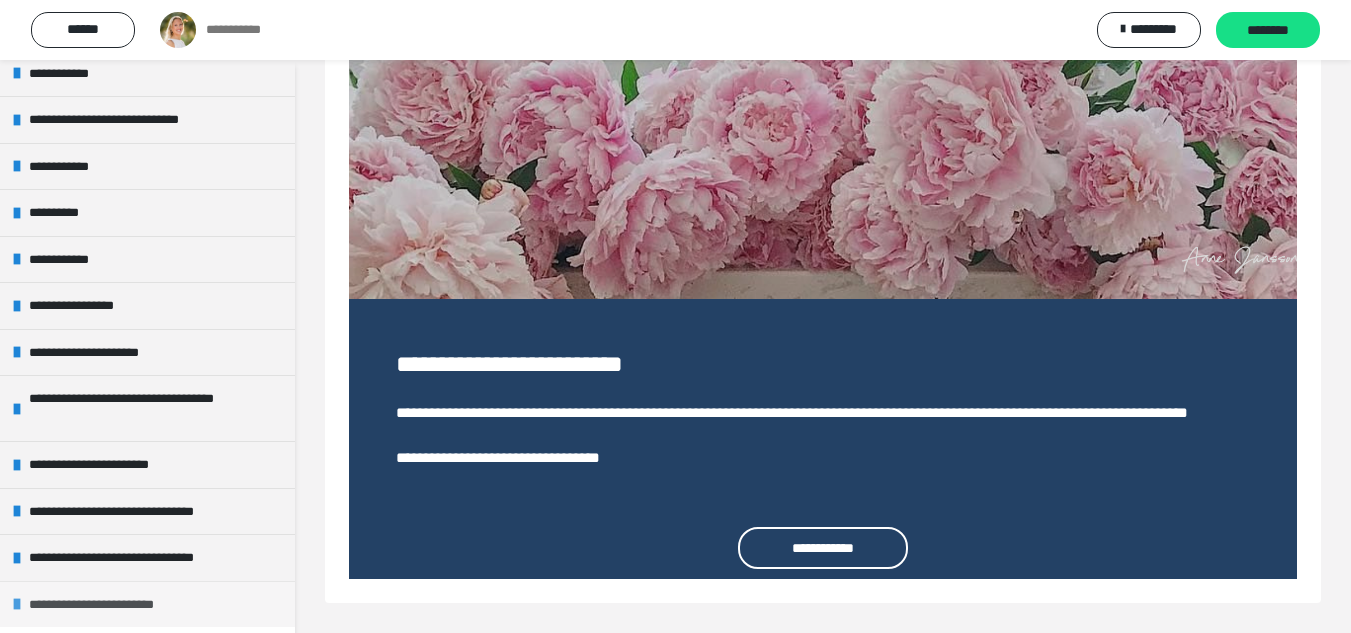 scroll, scrollTop: 1609, scrollLeft: 0, axis: vertical 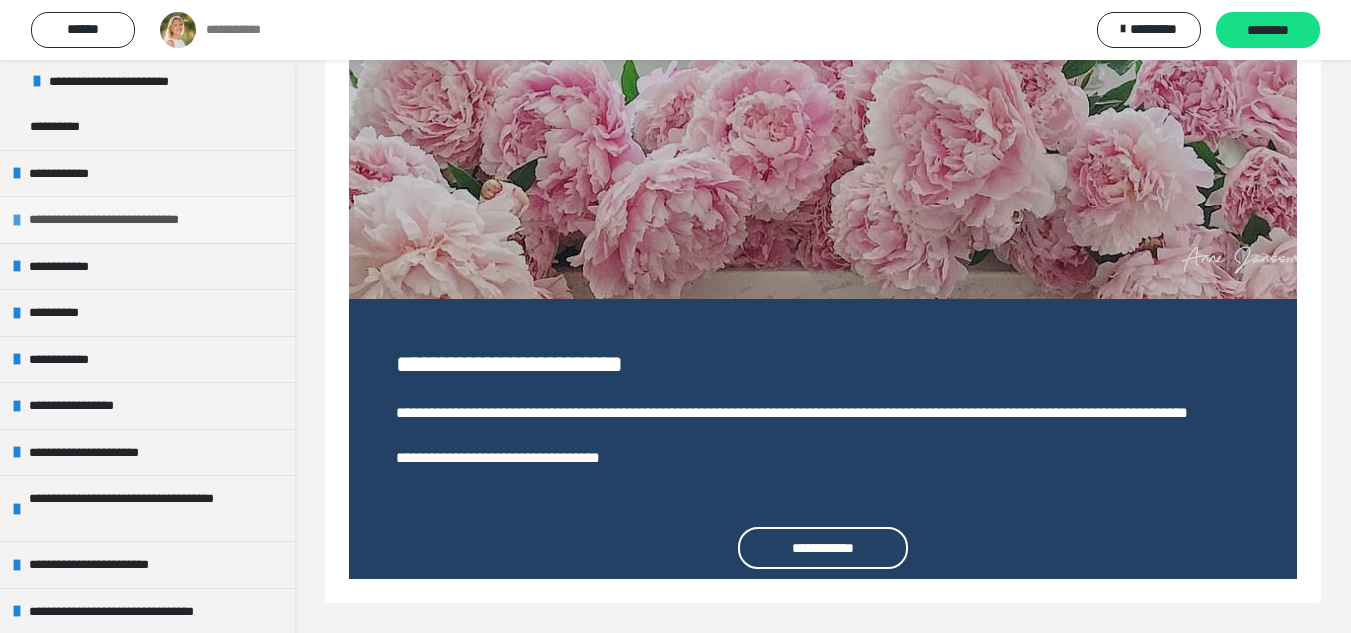 click on "**********" at bounding box center [125, 220] 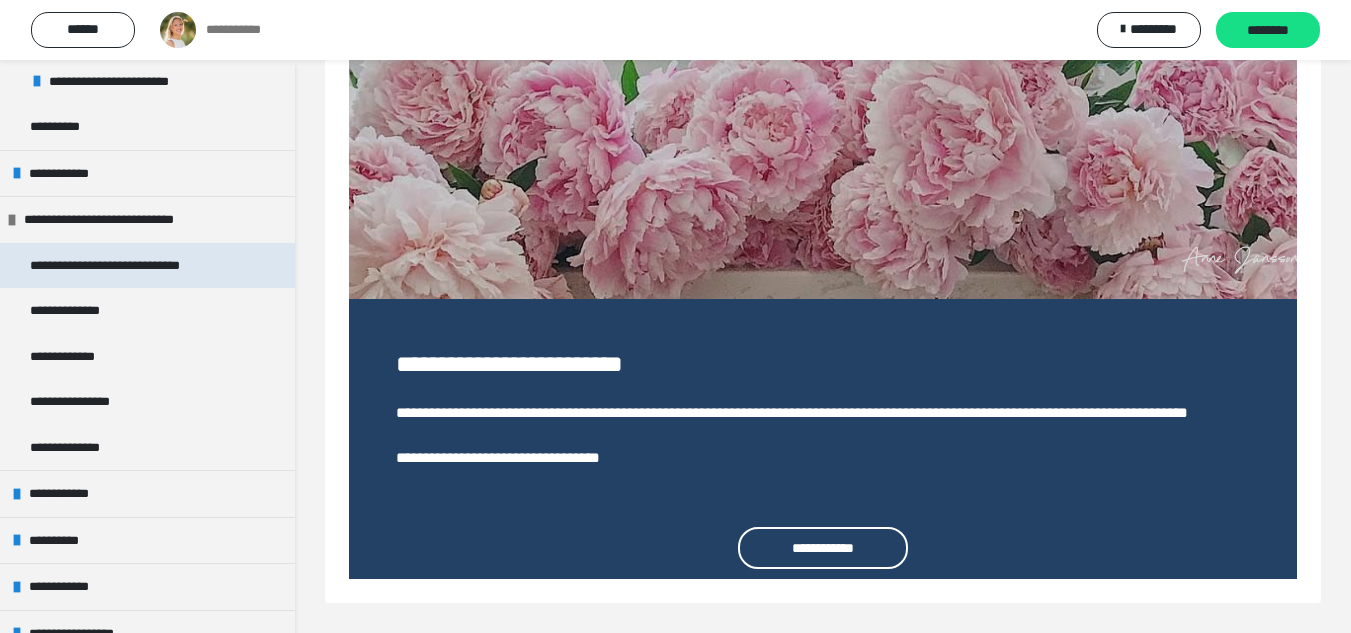 click on "**********" at bounding box center (132, 266) 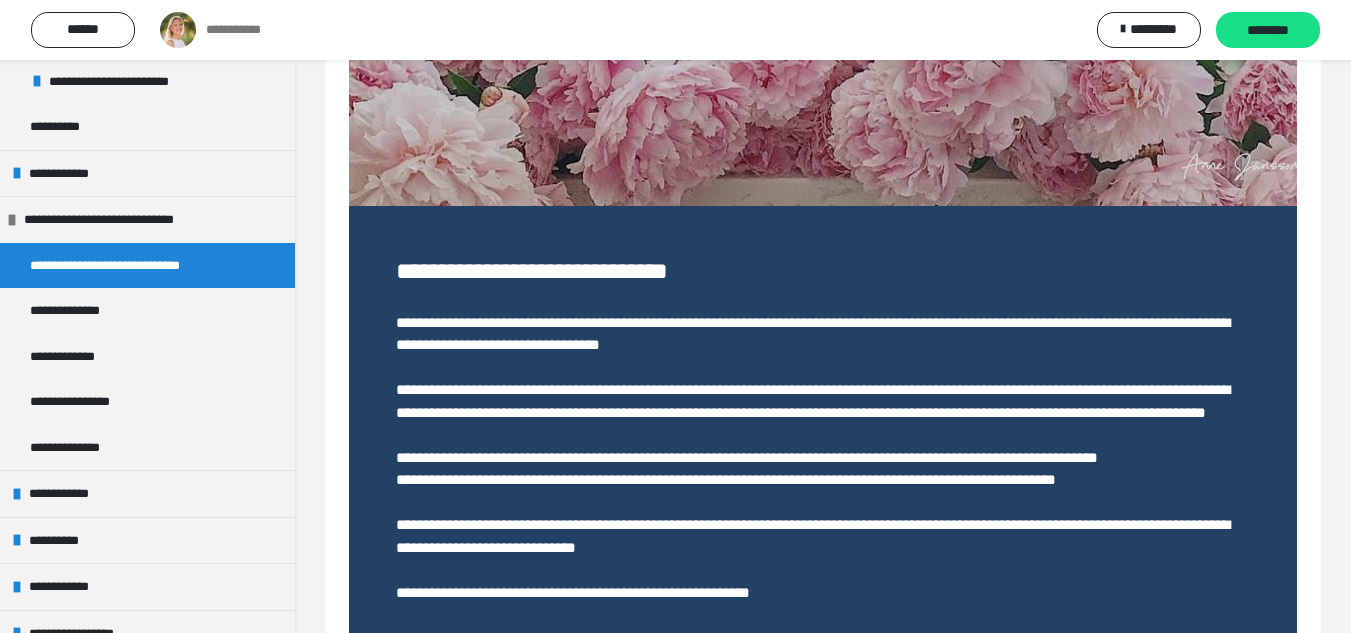 scroll, scrollTop: 664, scrollLeft: 0, axis: vertical 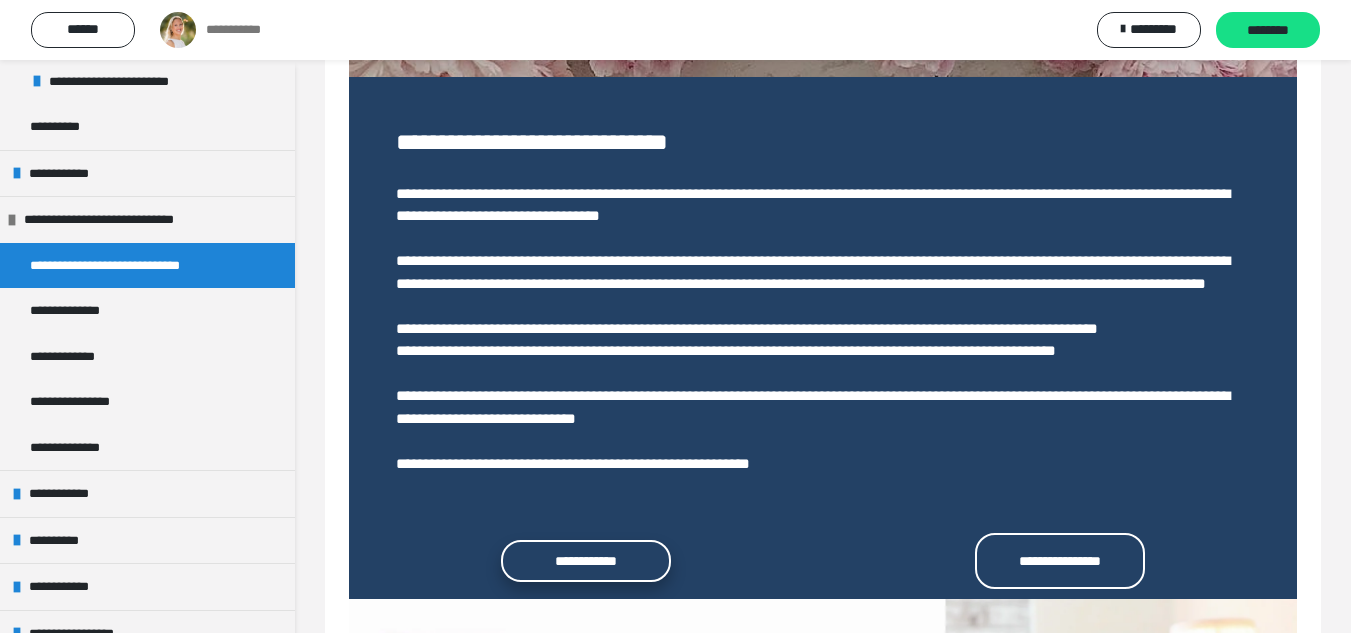 click on "**********" at bounding box center (586, 561) 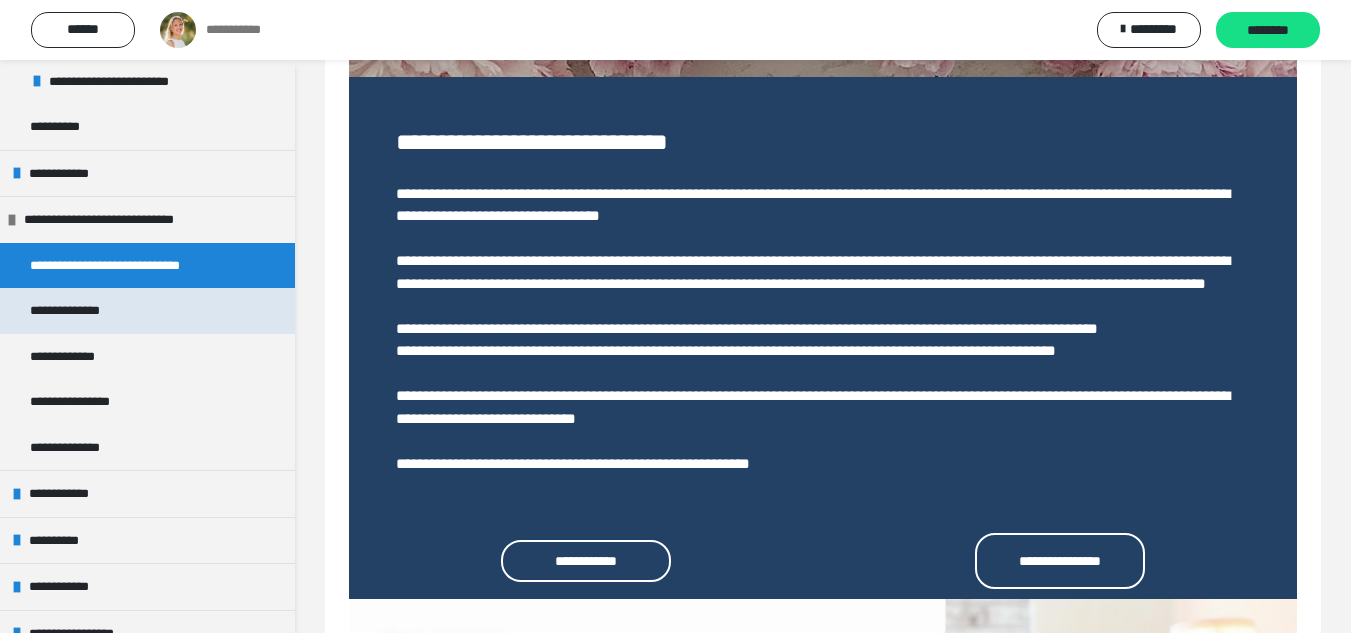 click on "**********" at bounding box center [85, 311] 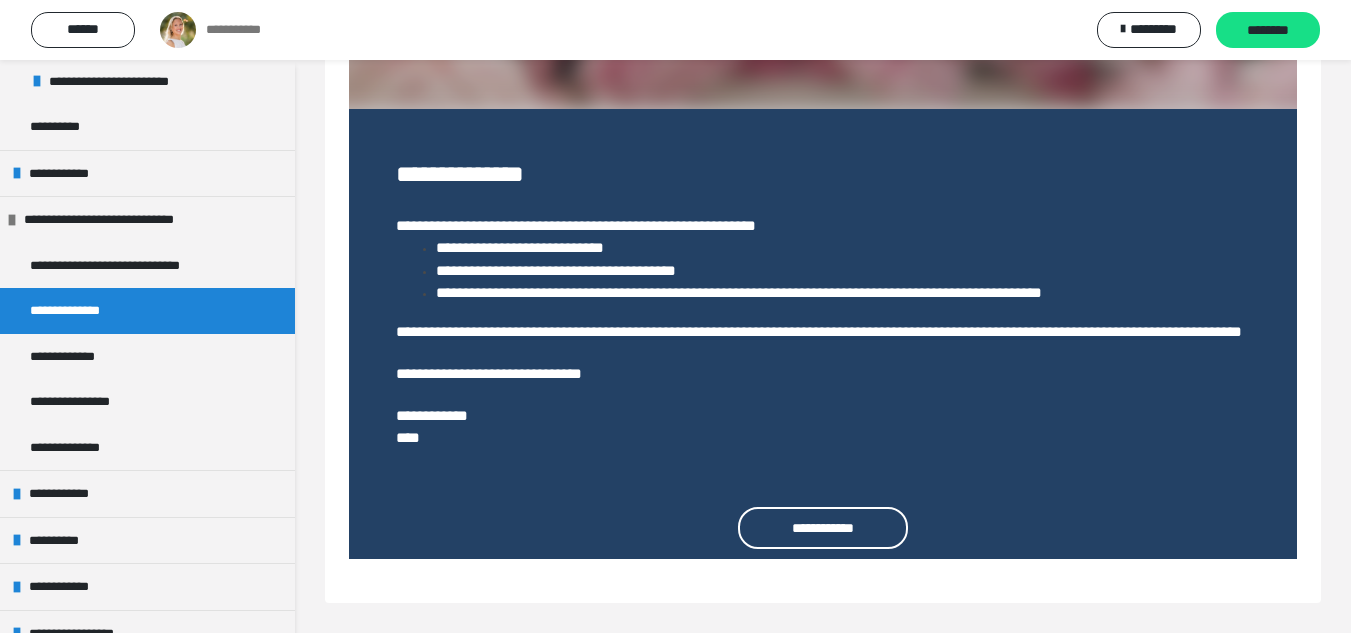scroll, scrollTop: 654, scrollLeft: 0, axis: vertical 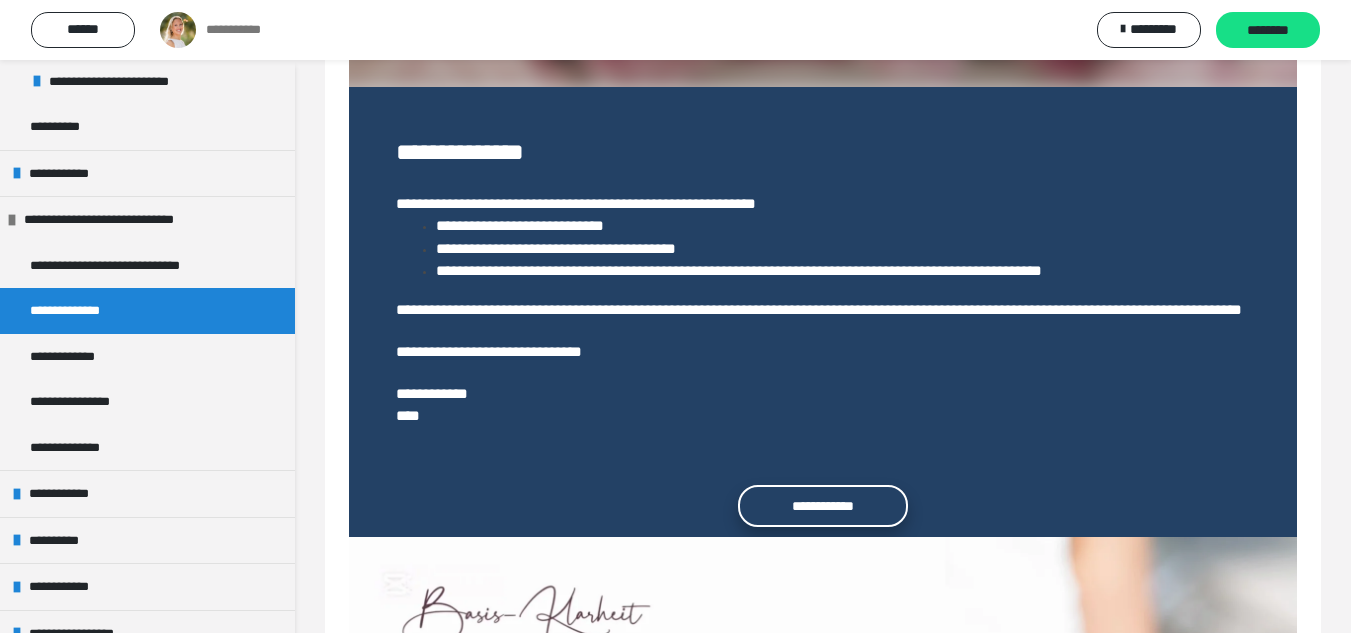 click on "**********" at bounding box center [823, 506] 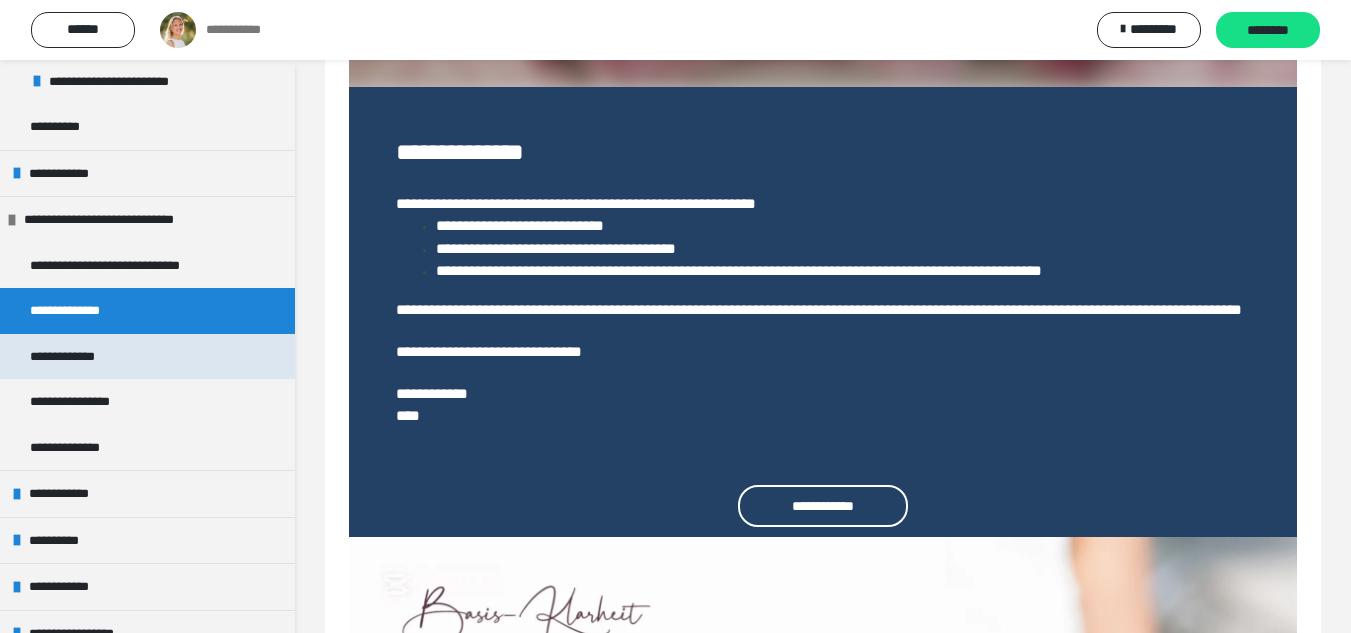 click on "**********" at bounding box center (76, 357) 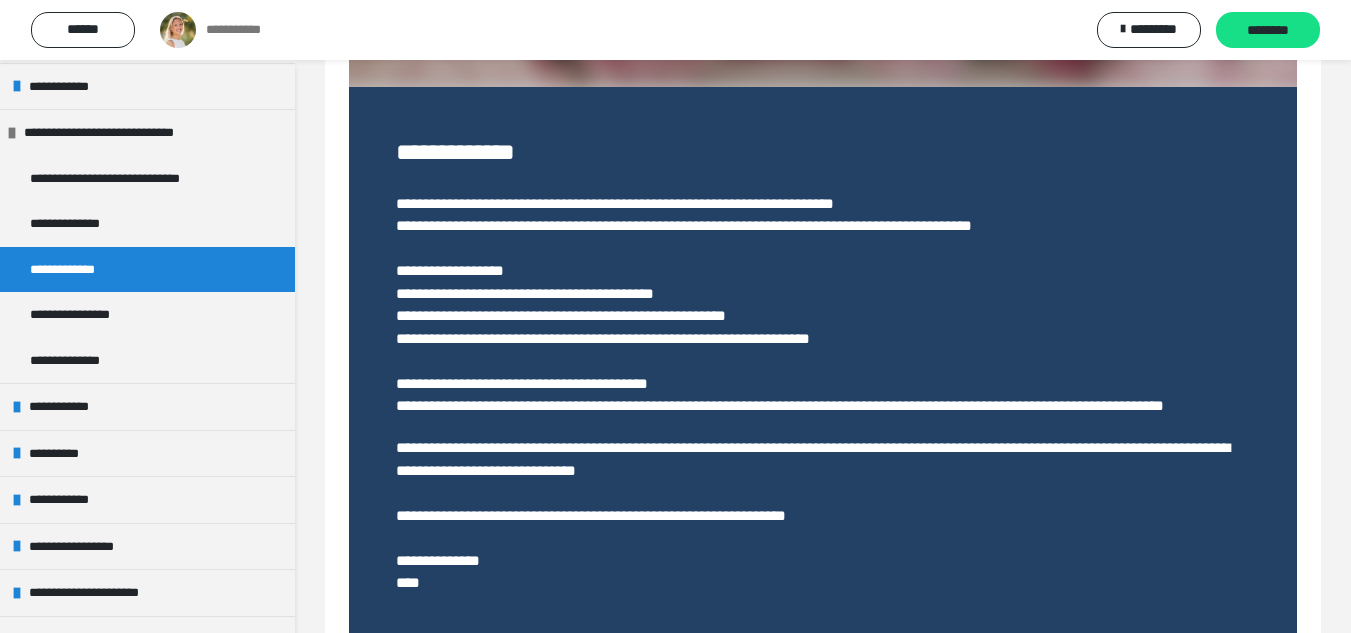 scroll, scrollTop: 1709, scrollLeft: 0, axis: vertical 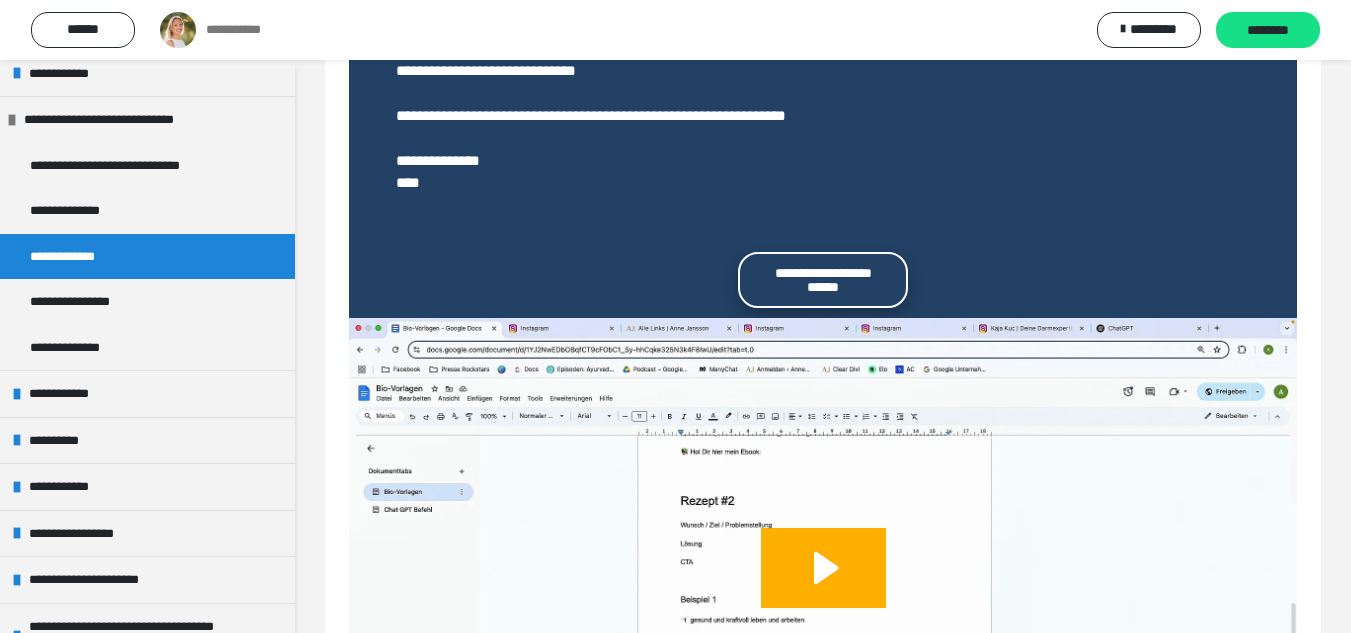 click on "**********" at bounding box center [823, 280] 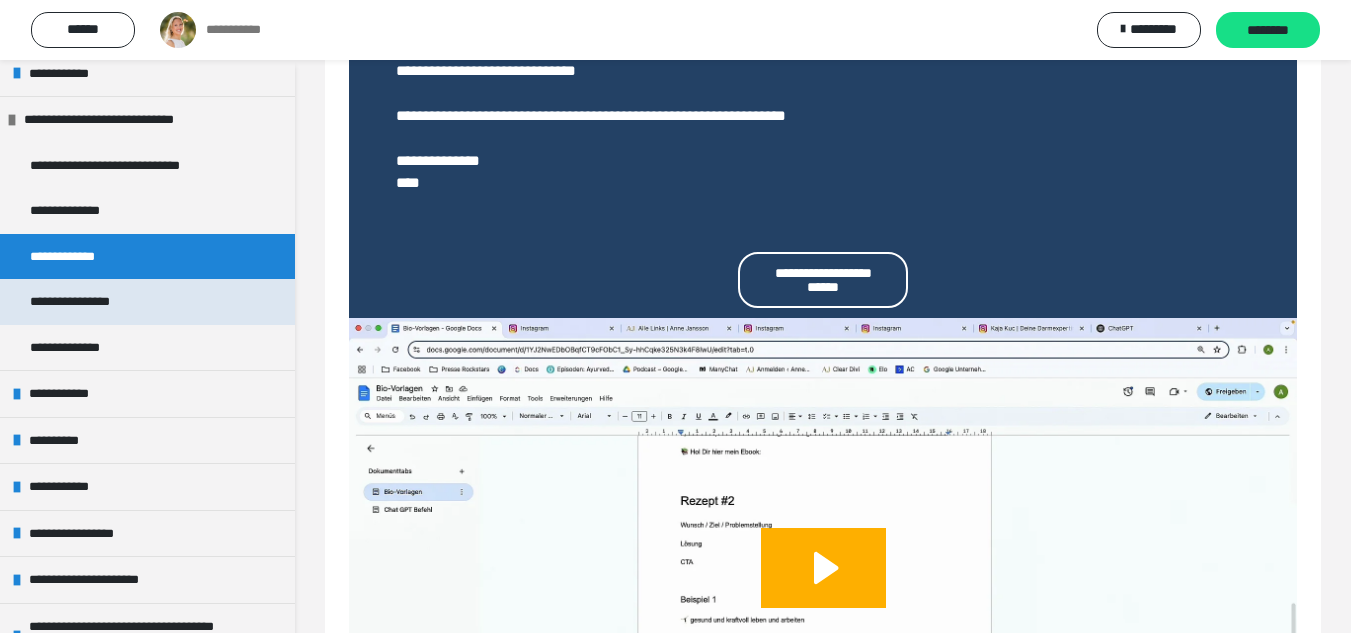click on "**********" at bounding box center (81, 302) 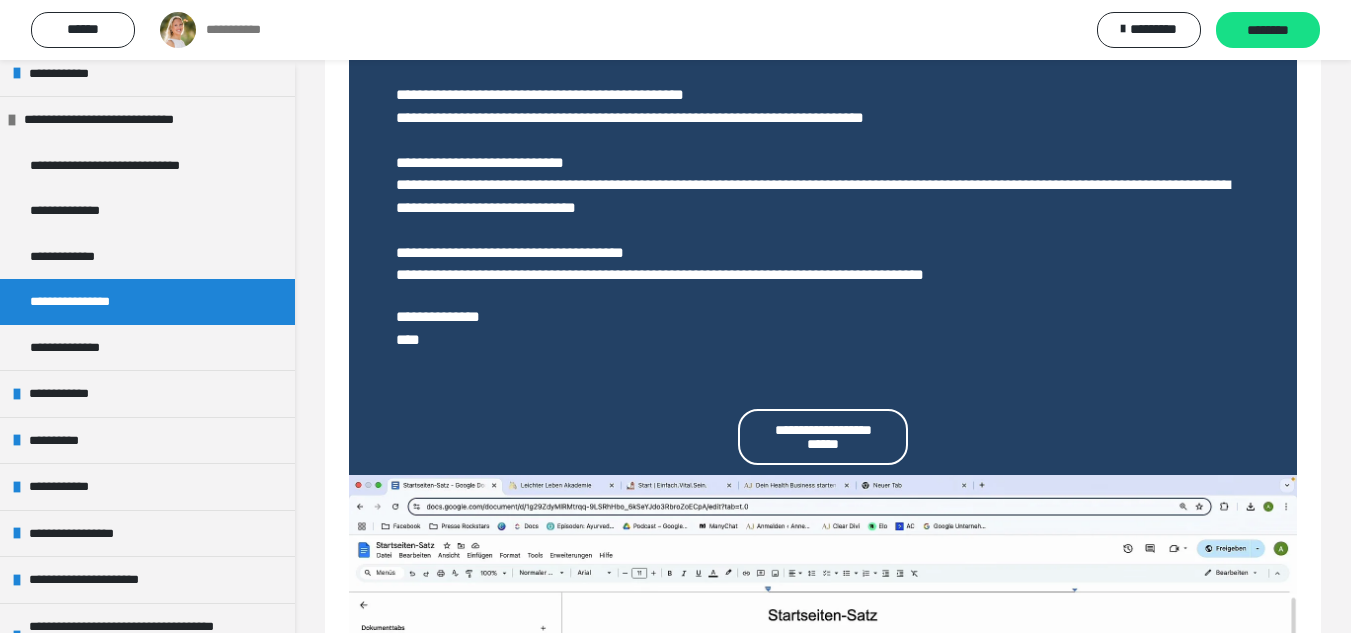 scroll, scrollTop: 1067, scrollLeft: 0, axis: vertical 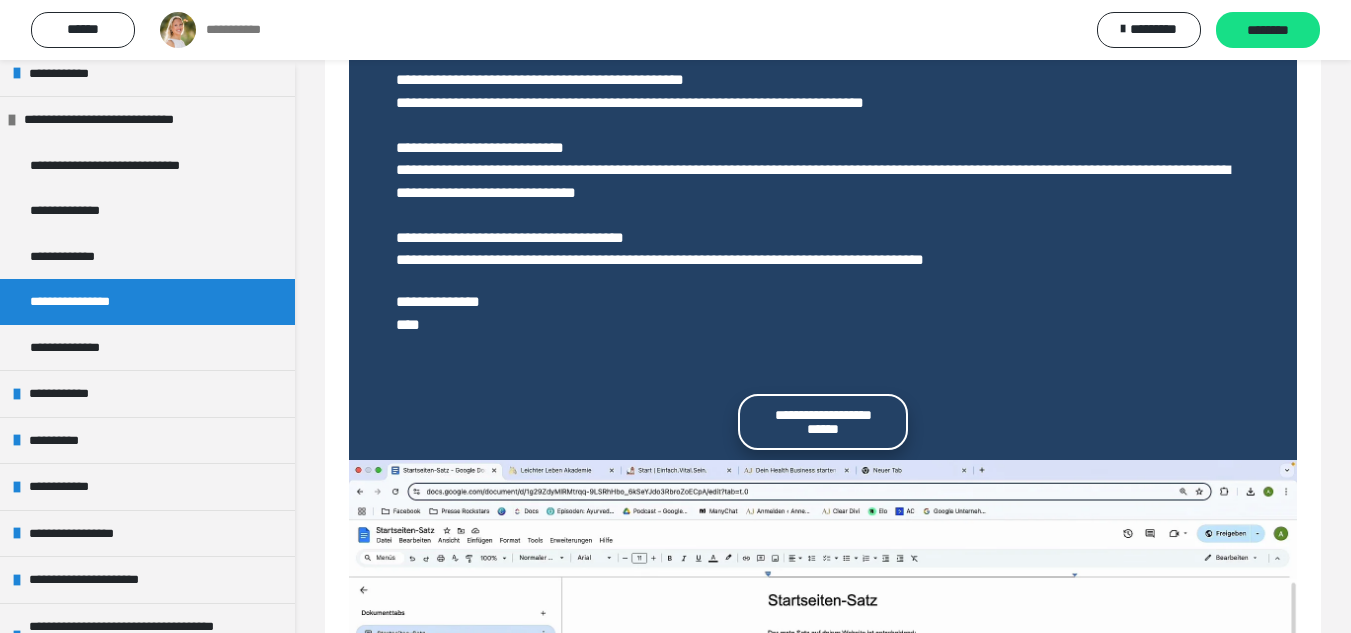 click on "**********" at bounding box center (823, 422) 